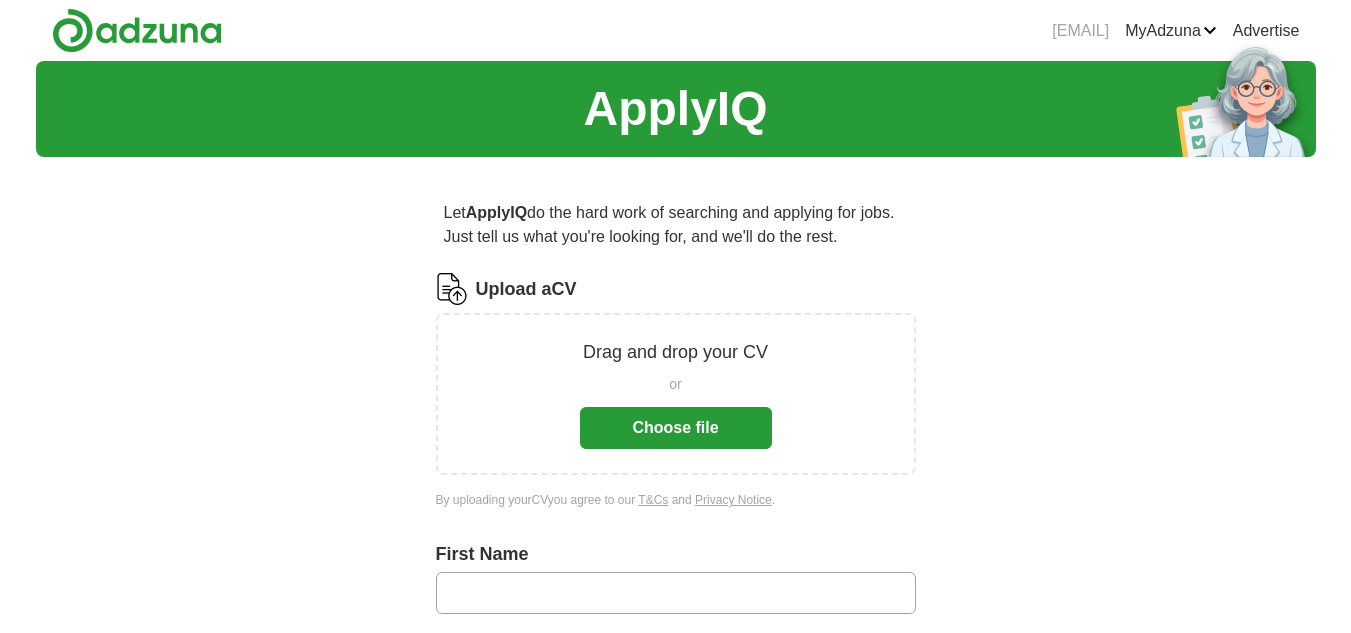 scroll, scrollTop: 0, scrollLeft: 0, axis: both 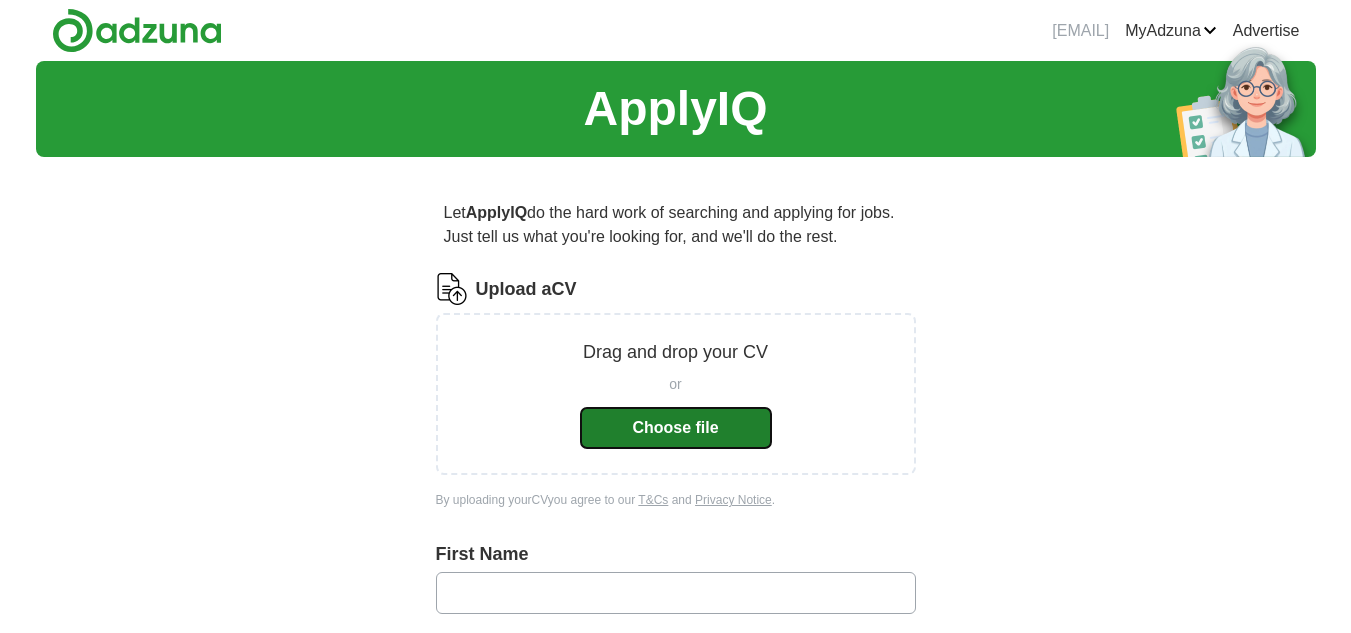 click on "Choose file" at bounding box center [676, 428] 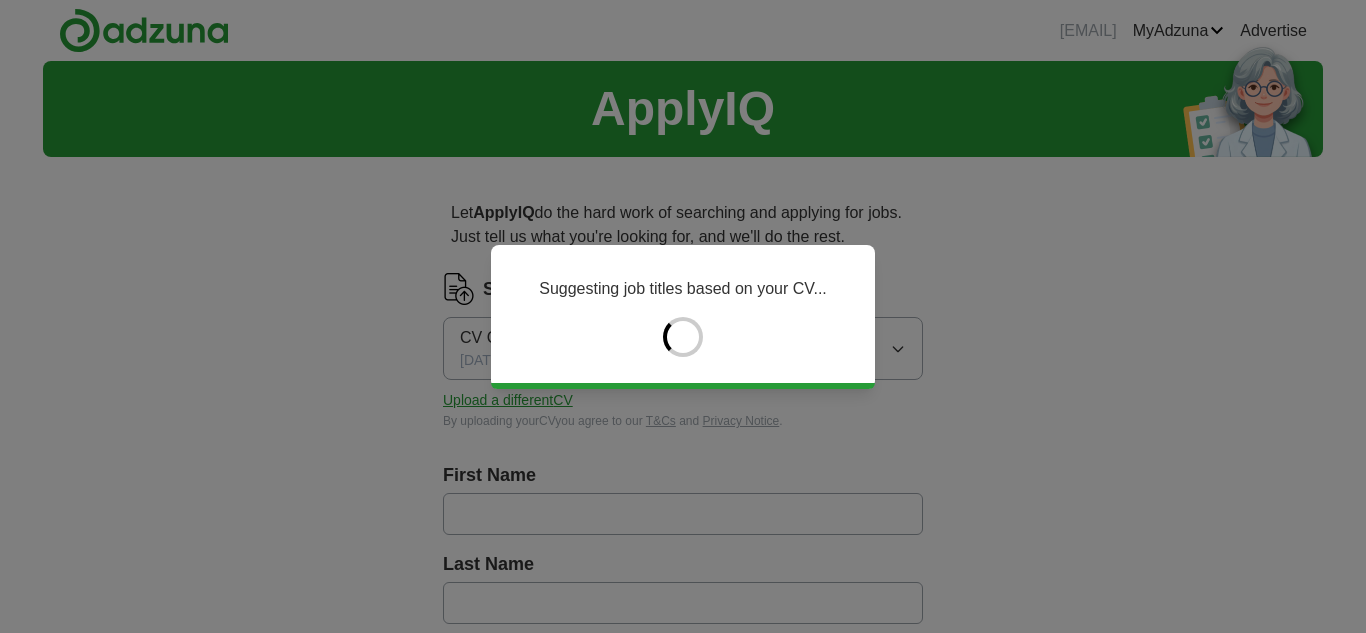 type on "*******" 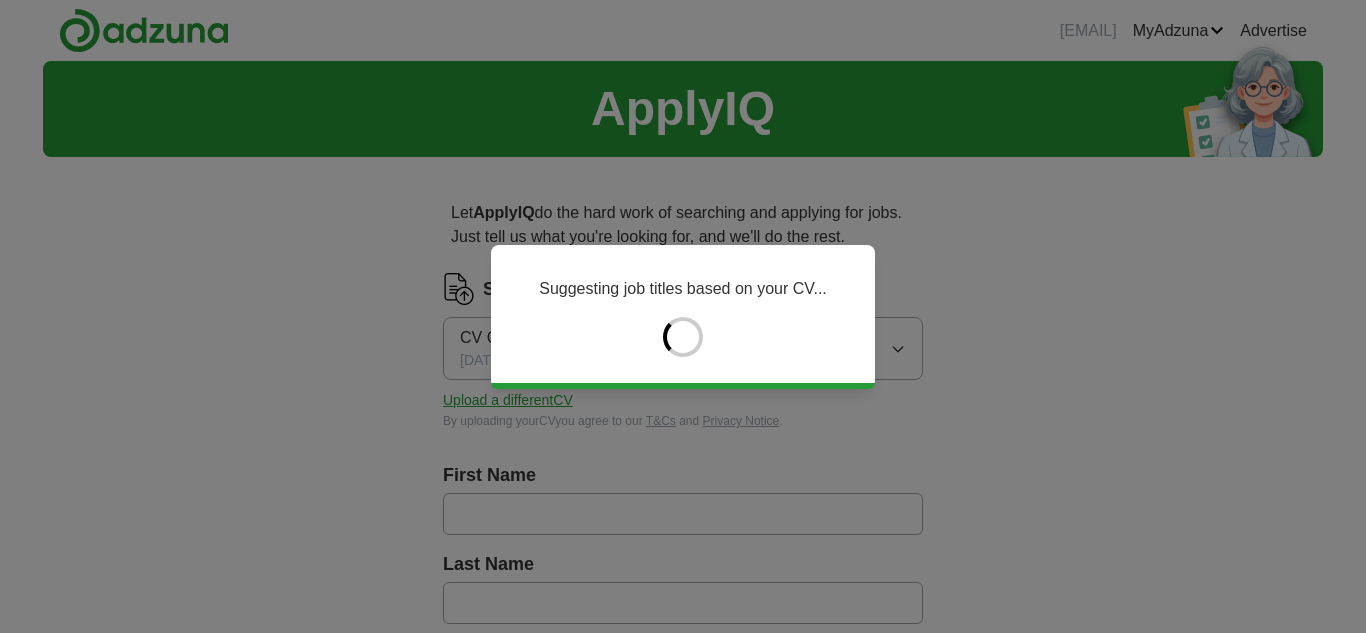 type on "*******" 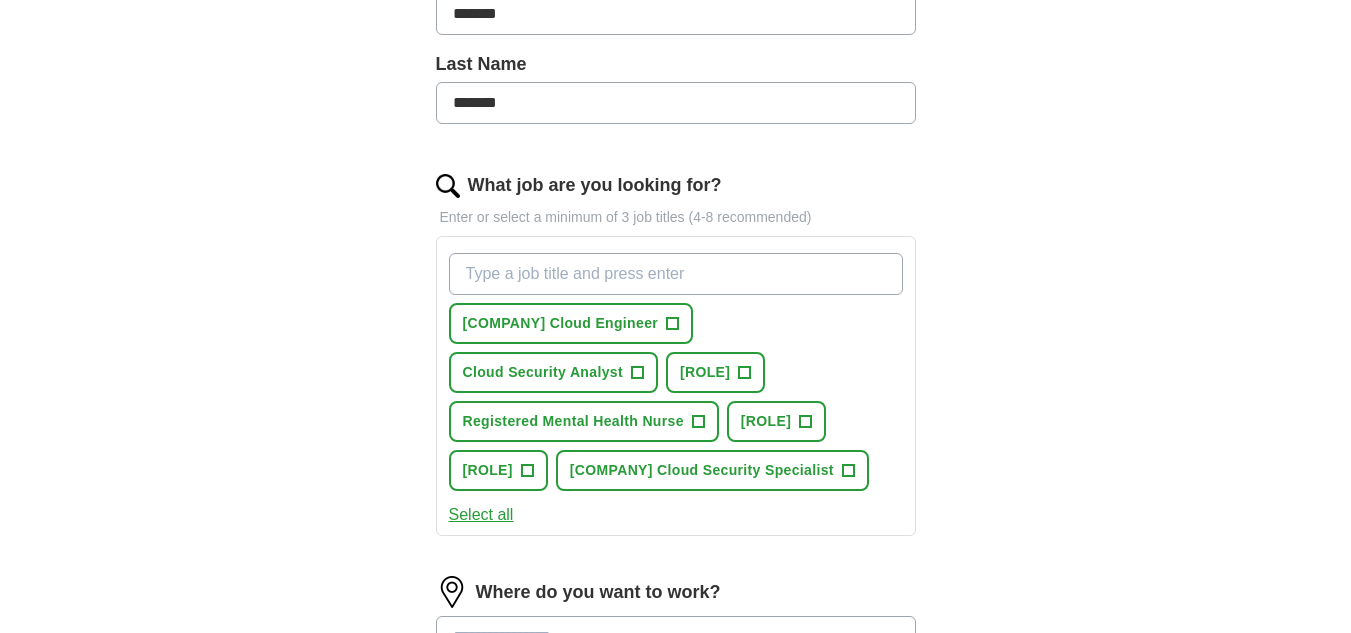 scroll, scrollTop: 600, scrollLeft: 0, axis: vertical 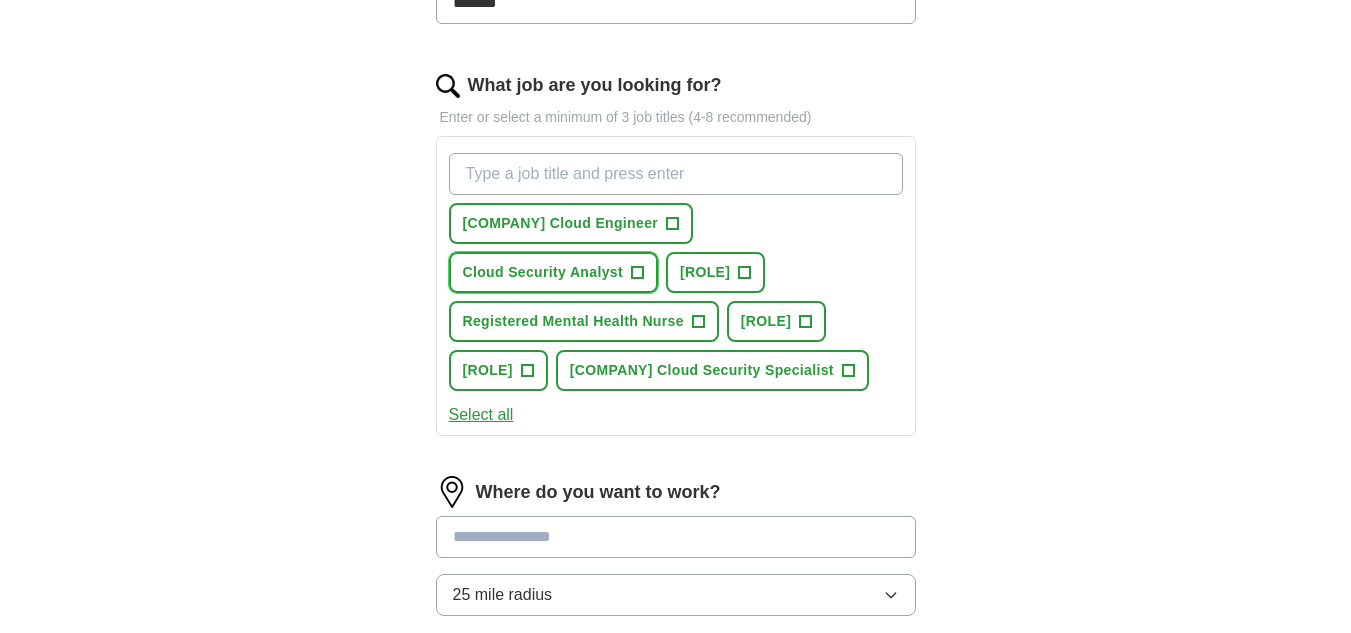 click on "Cloud Security Analyst" at bounding box center [543, 272] 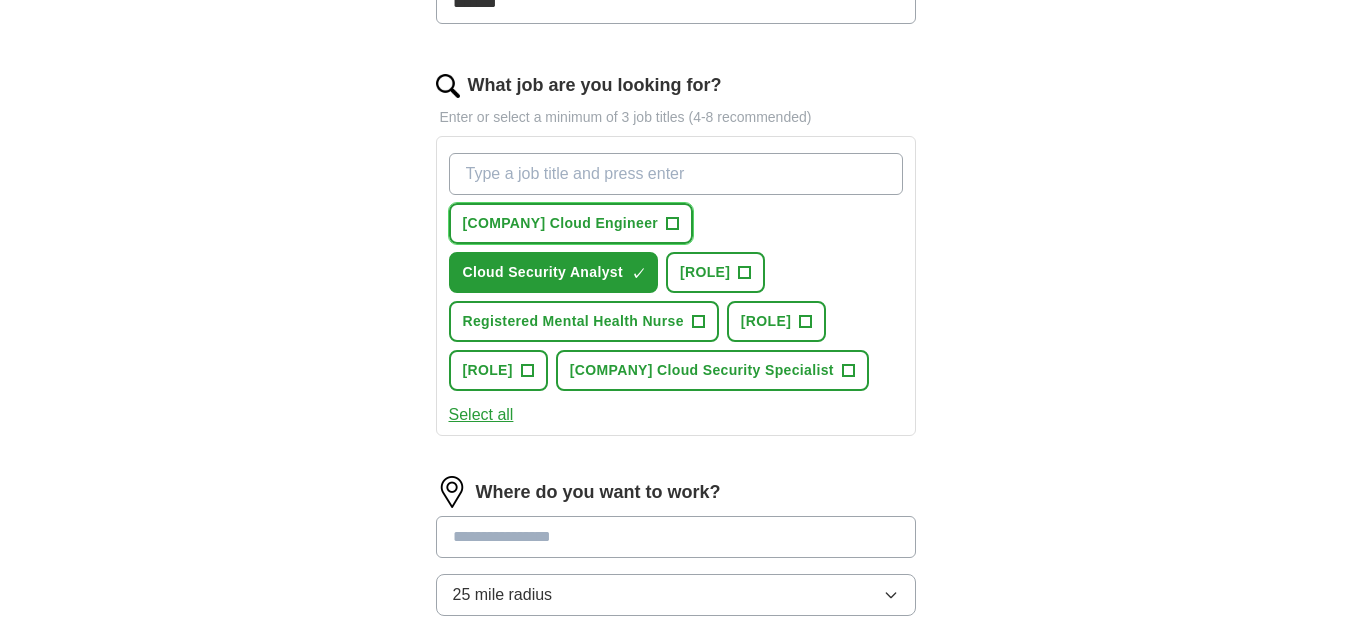 click on "AWS Cloud Engineer" at bounding box center (561, 223) 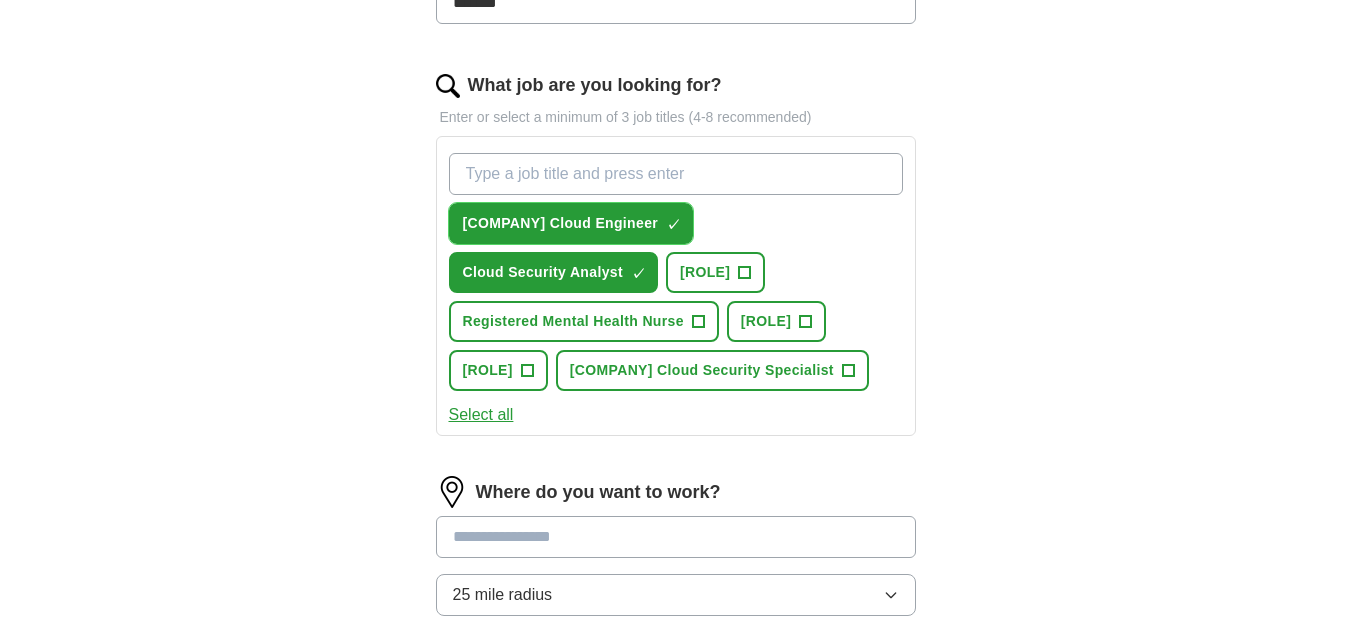 scroll, scrollTop: 700, scrollLeft: 0, axis: vertical 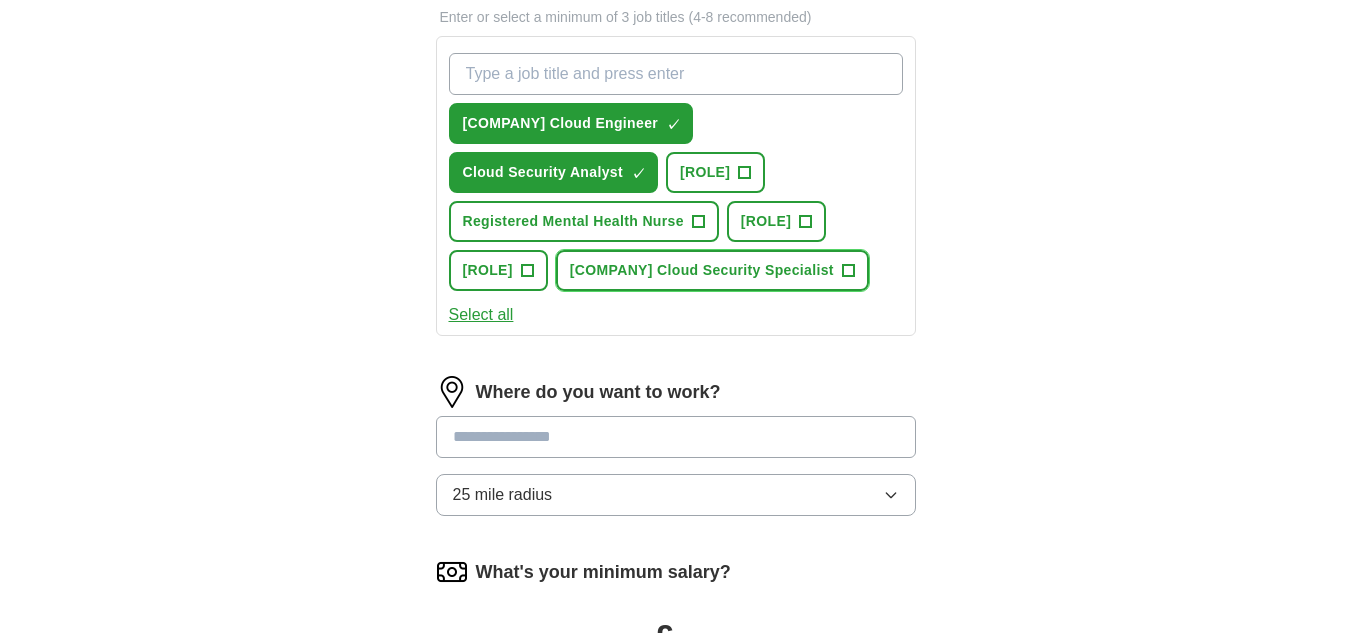click on "AWS Cloud Security Specialist" at bounding box center [702, 270] 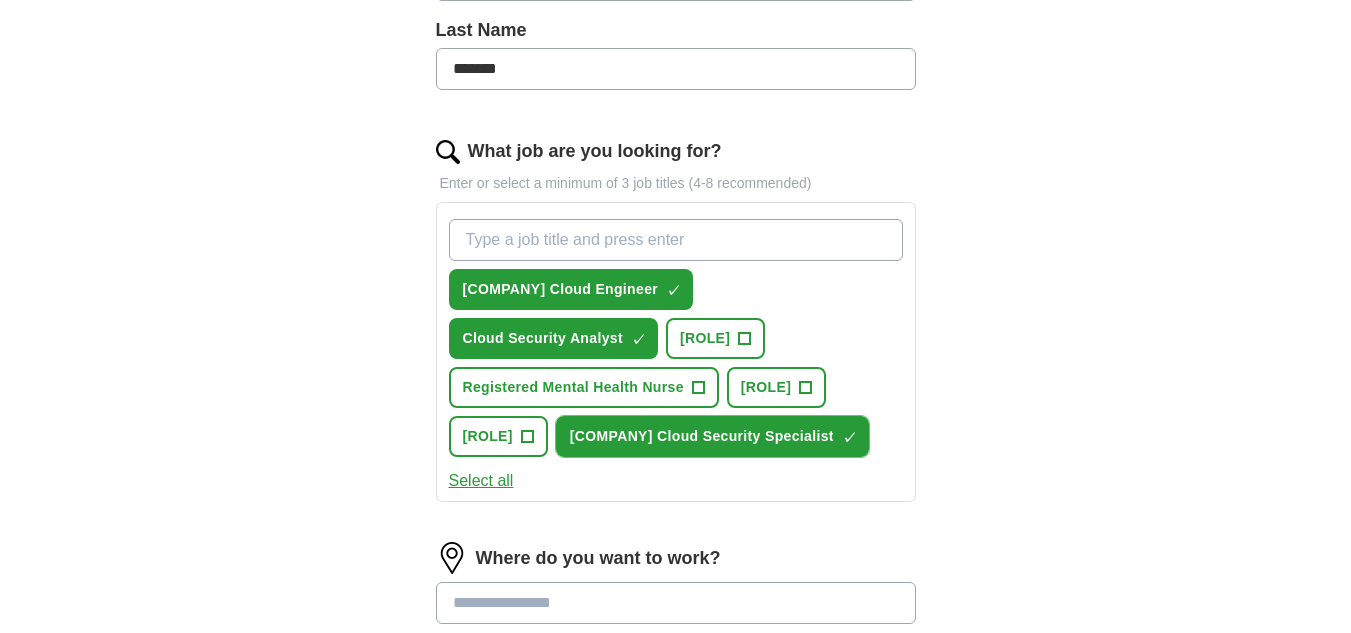 scroll, scrollTop: 500, scrollLeft: 0, axis: vertical 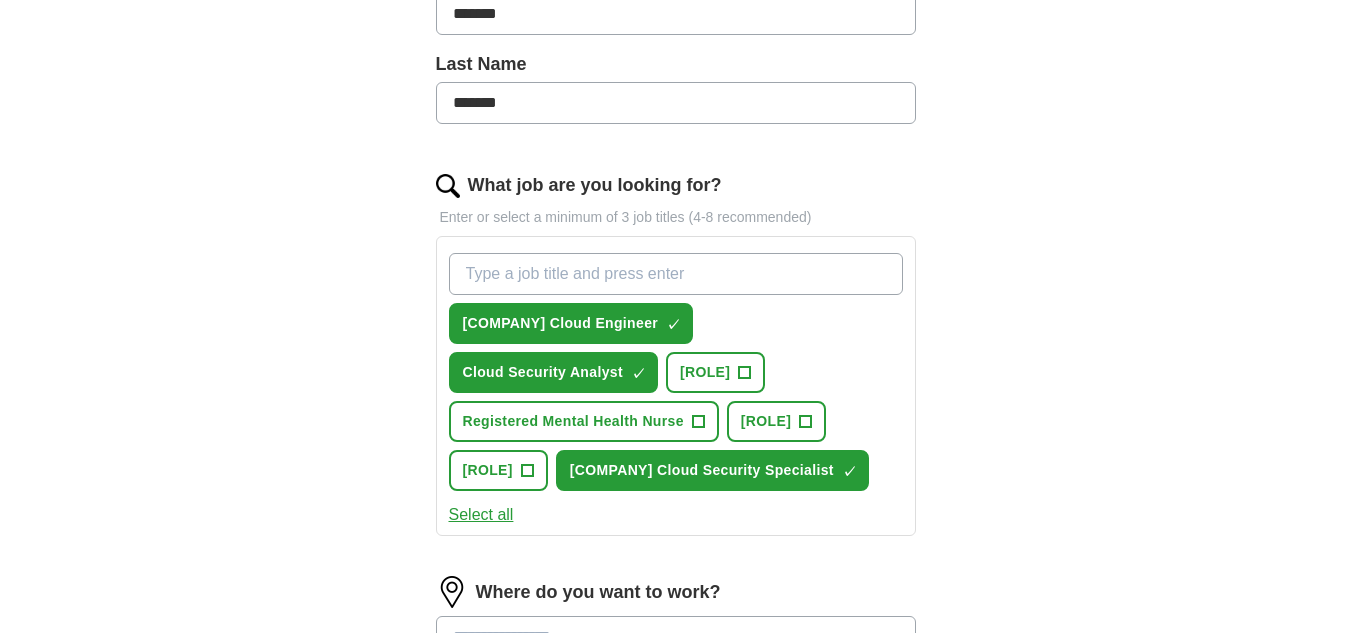click on "What job are you looking for?" at bounding box center (676, 274) 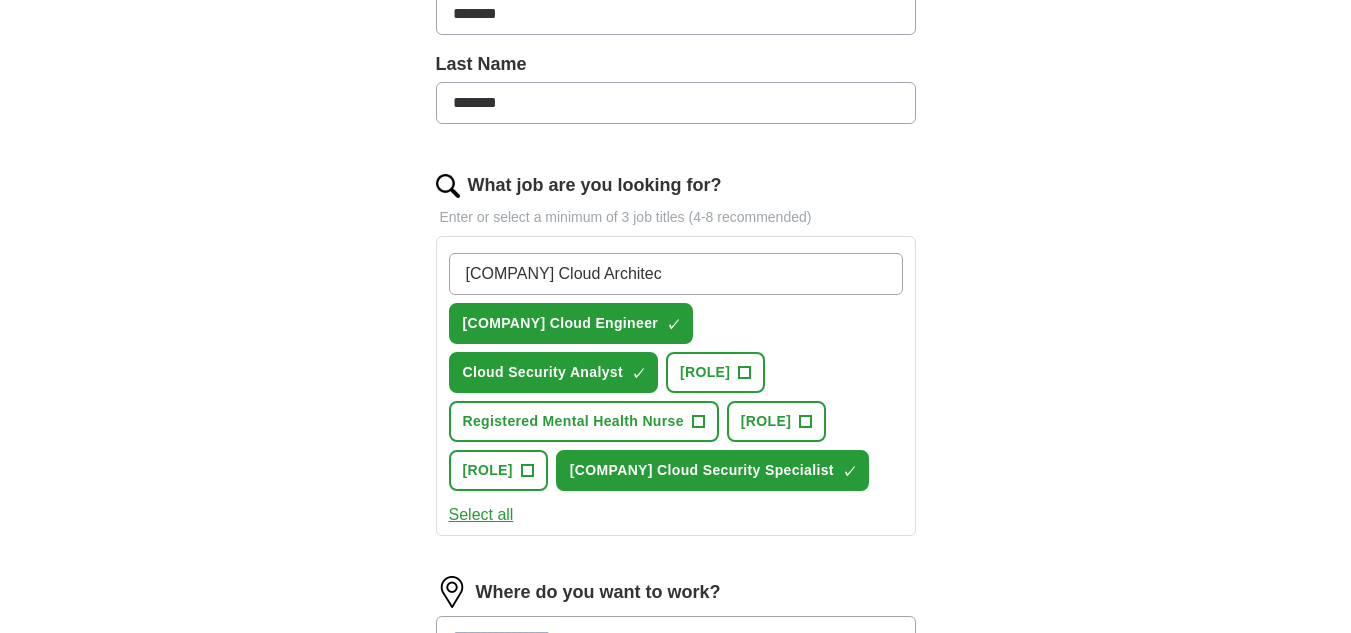 type on "AWS Cloud Architect" 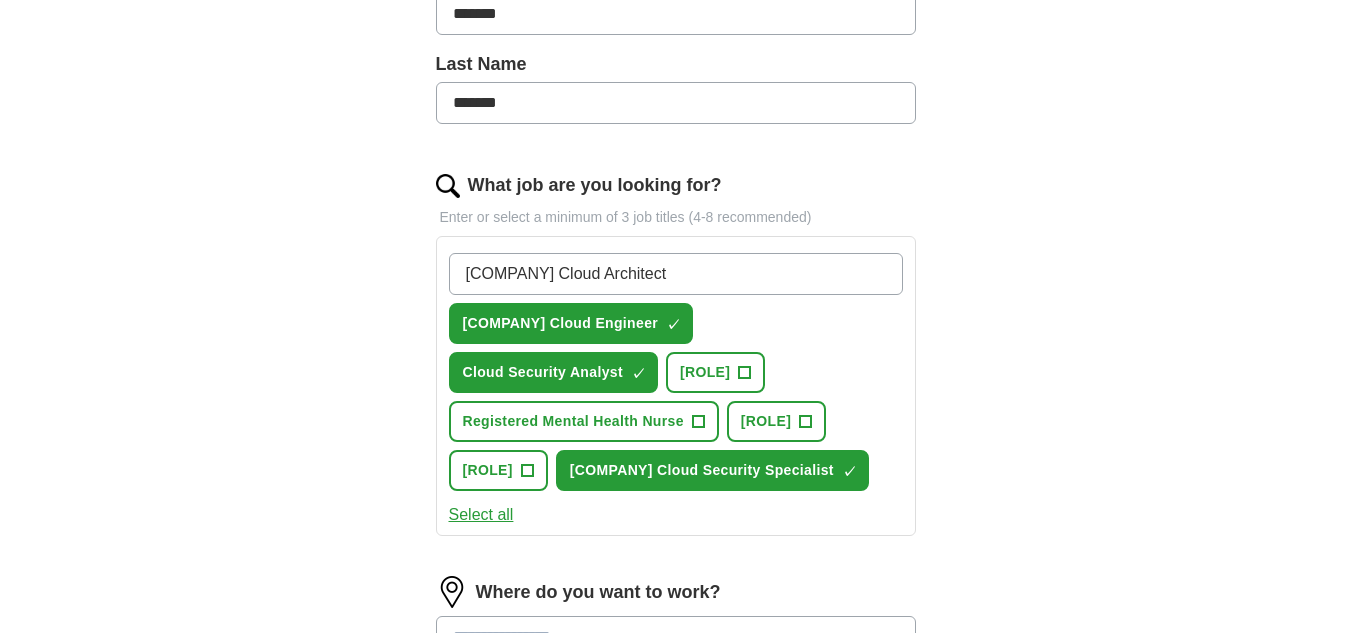 type 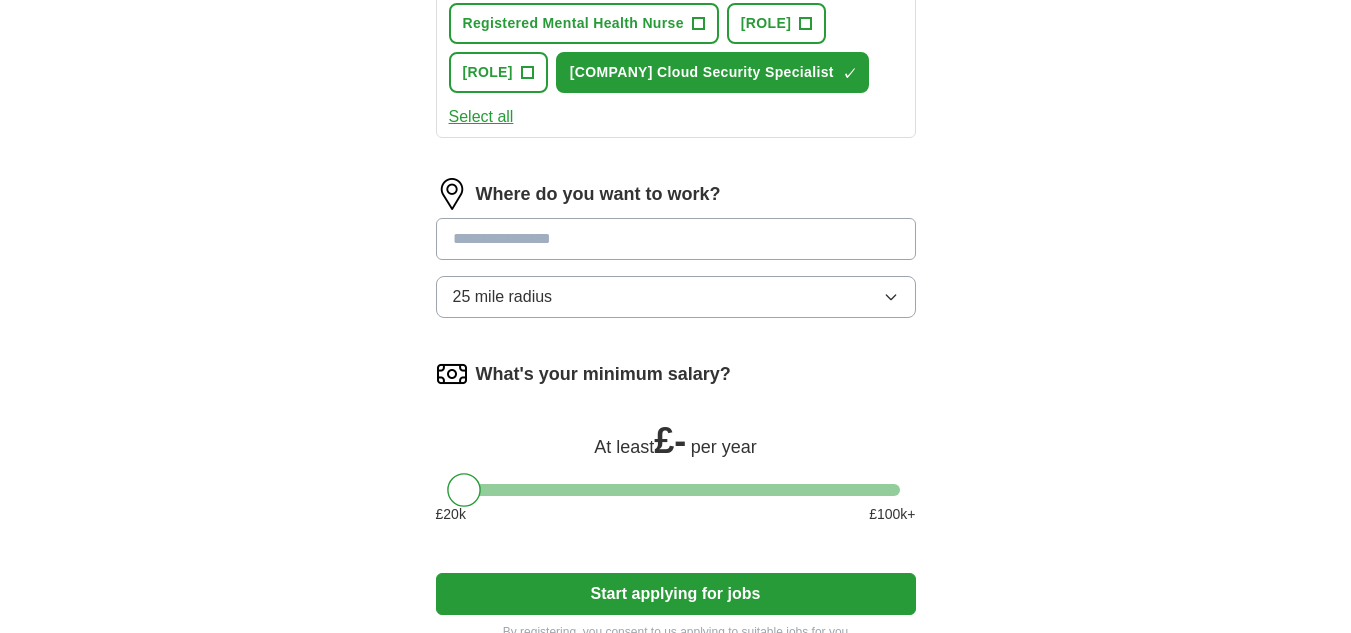 scroll, scrollTop: 1000, scrollLeft: 0, axis: vertical 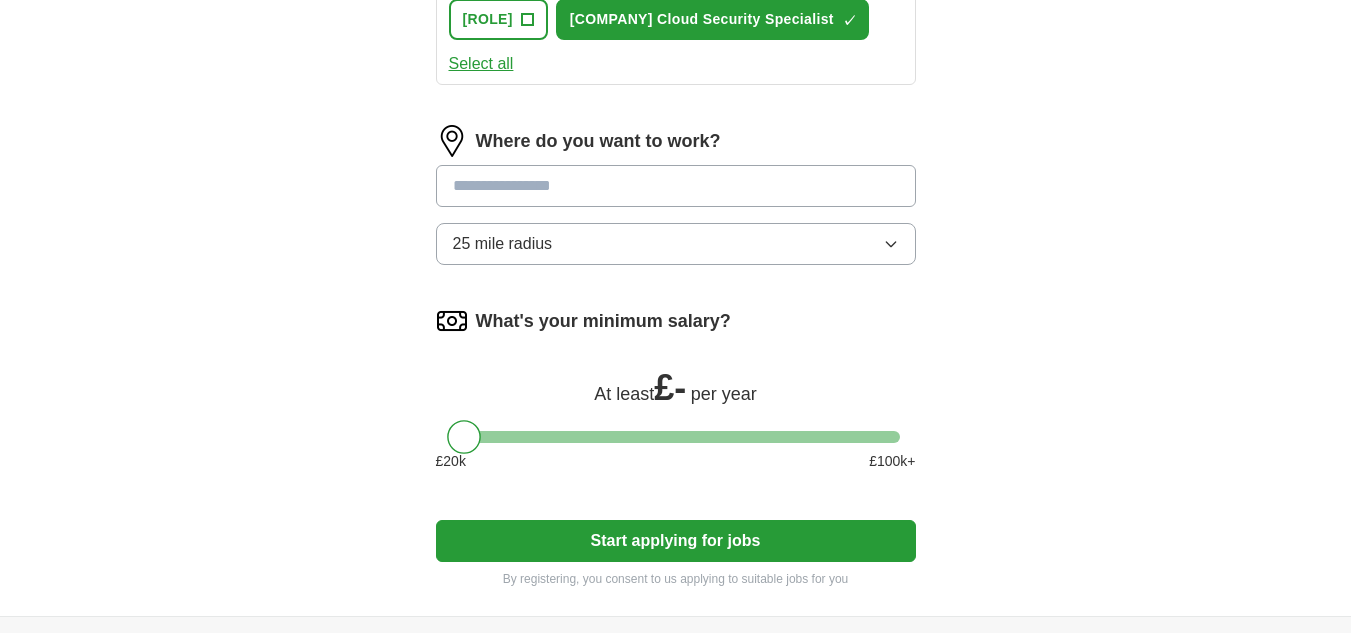 click at bounding box center [676, 186] 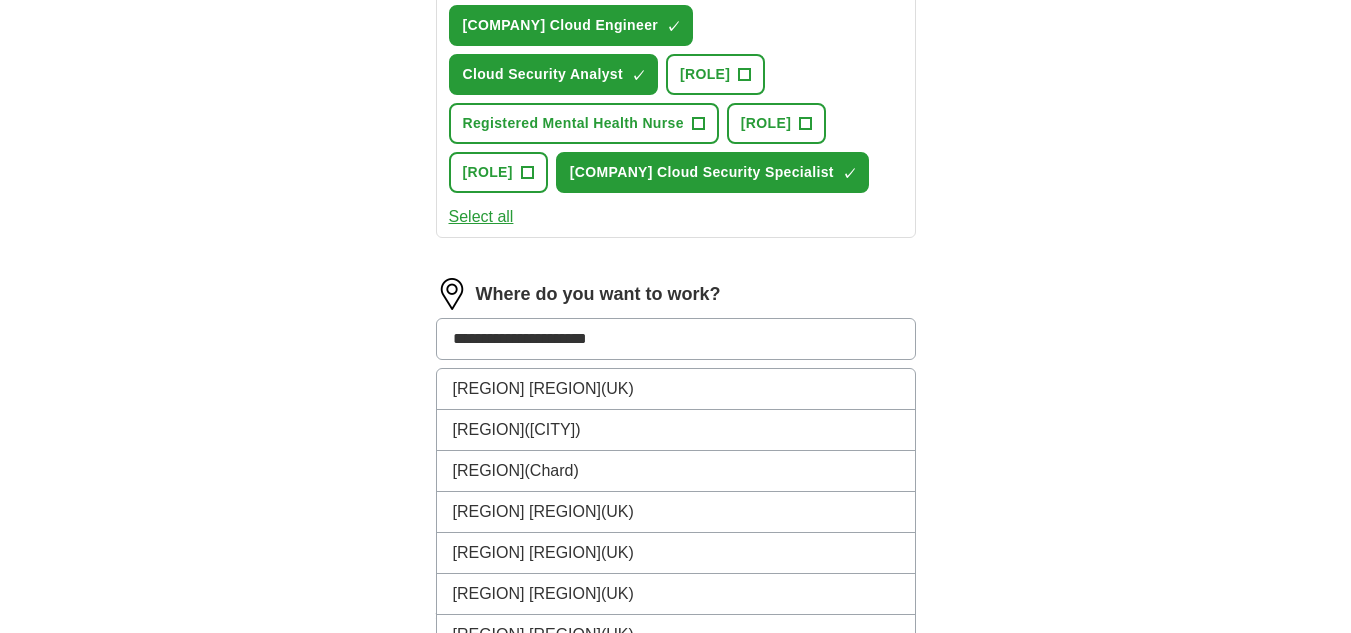 scroll, scrollTop: 883, scrollLeft: 0, axis: vertical 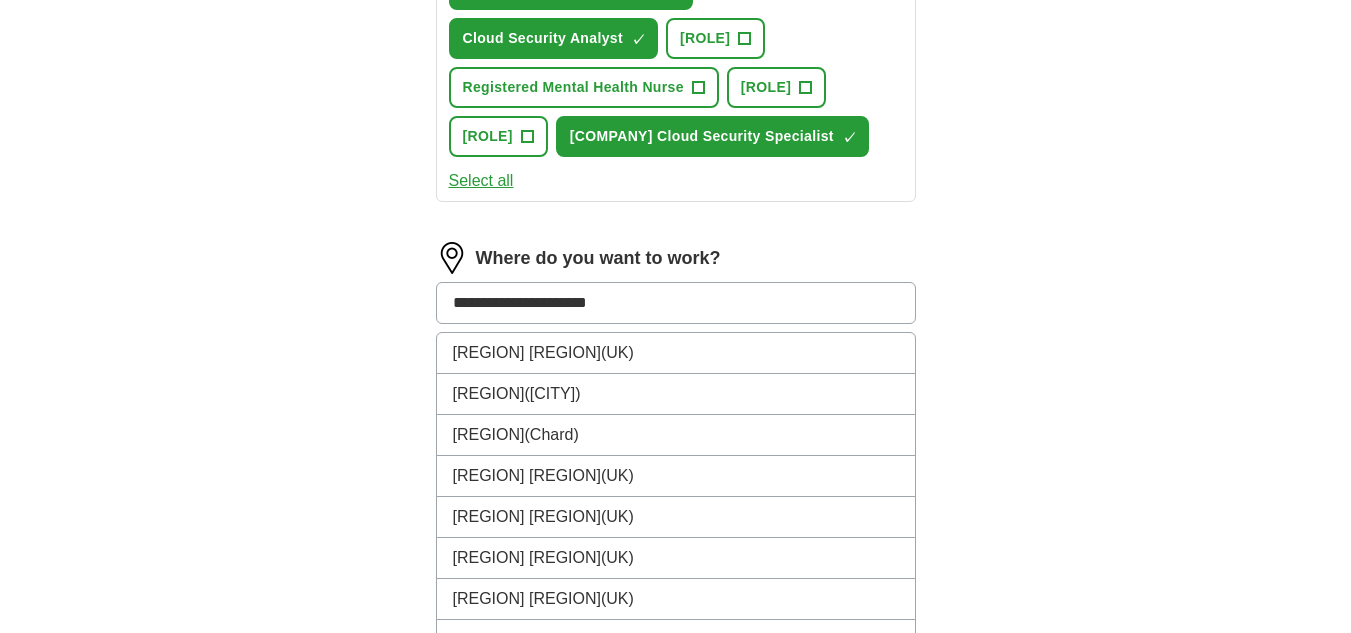 click on "**********" at bounding box center [676, 303] 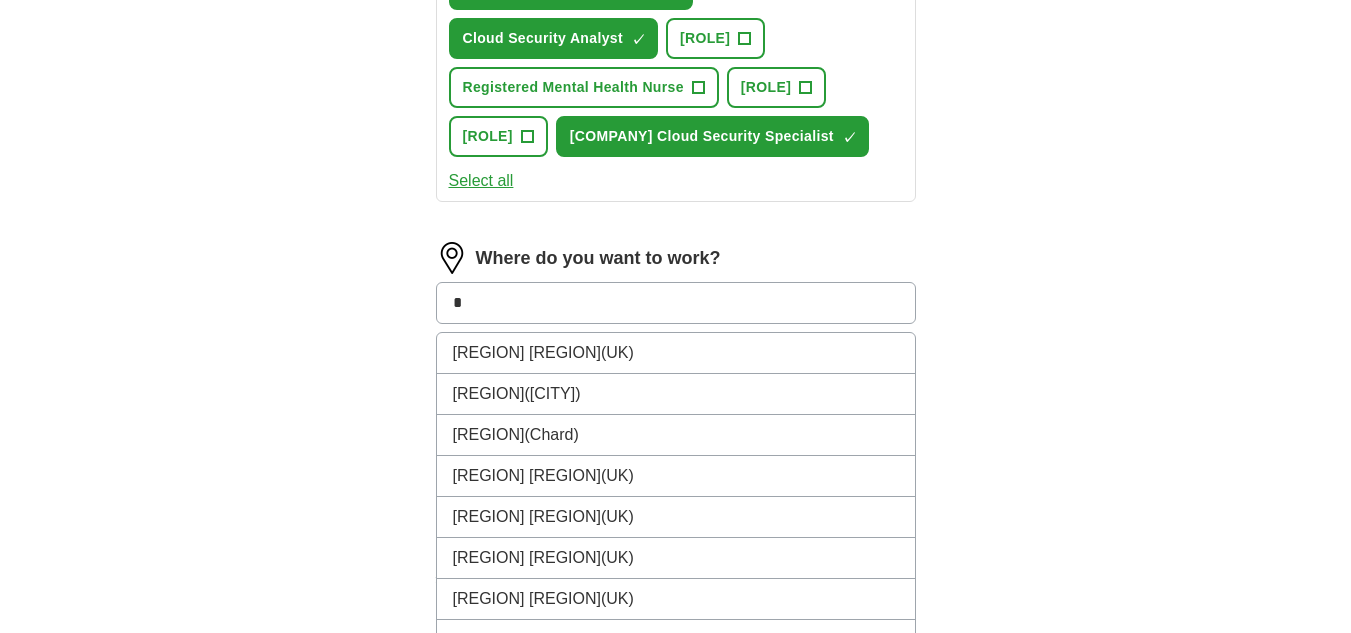 type on "*" 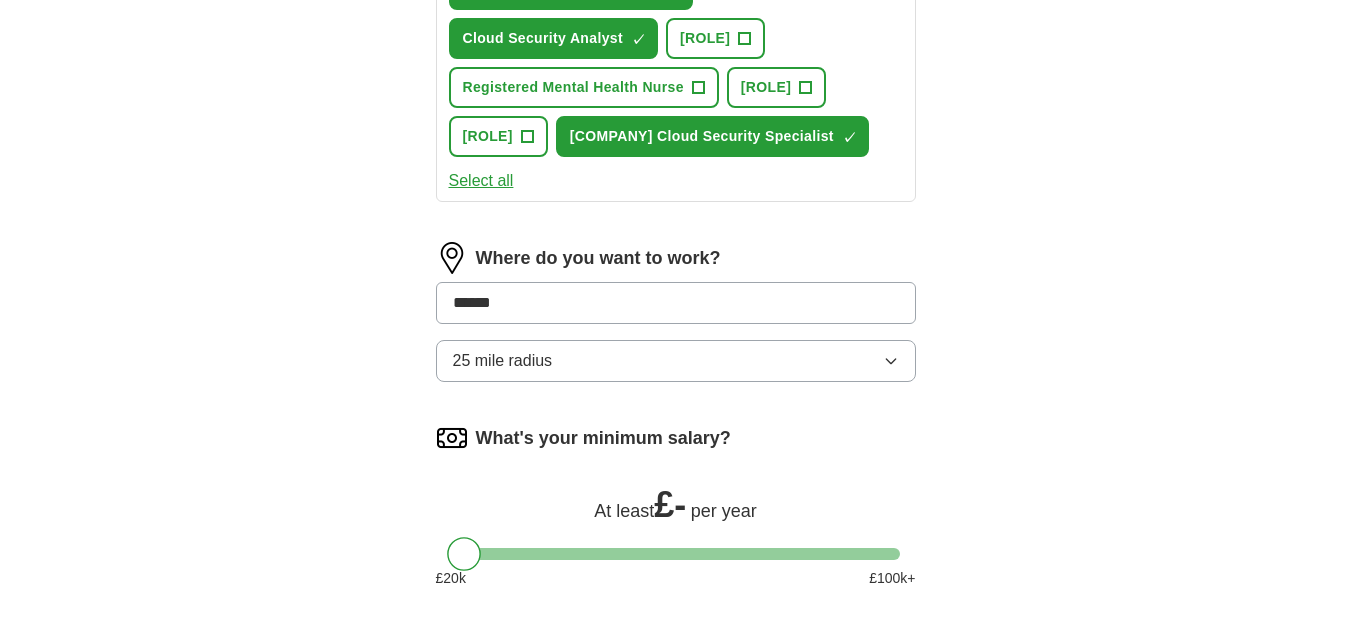 type on "******" 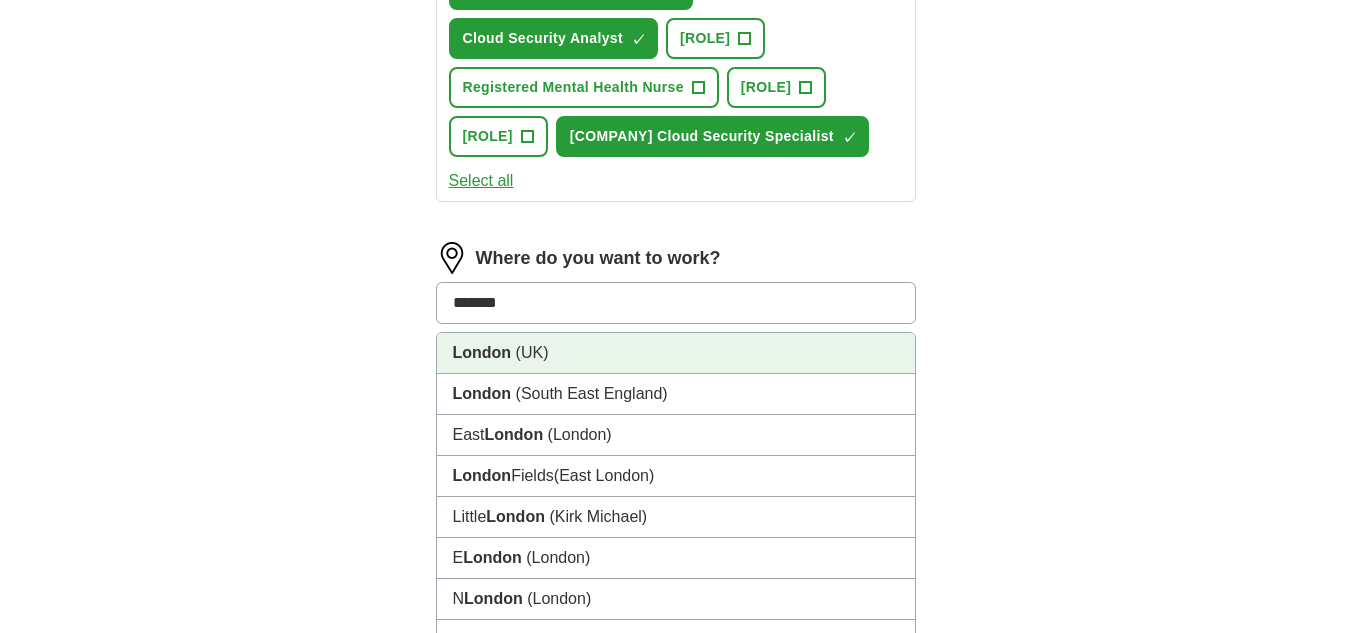 click on "London   (UK)" at bounding box center [676, 353] 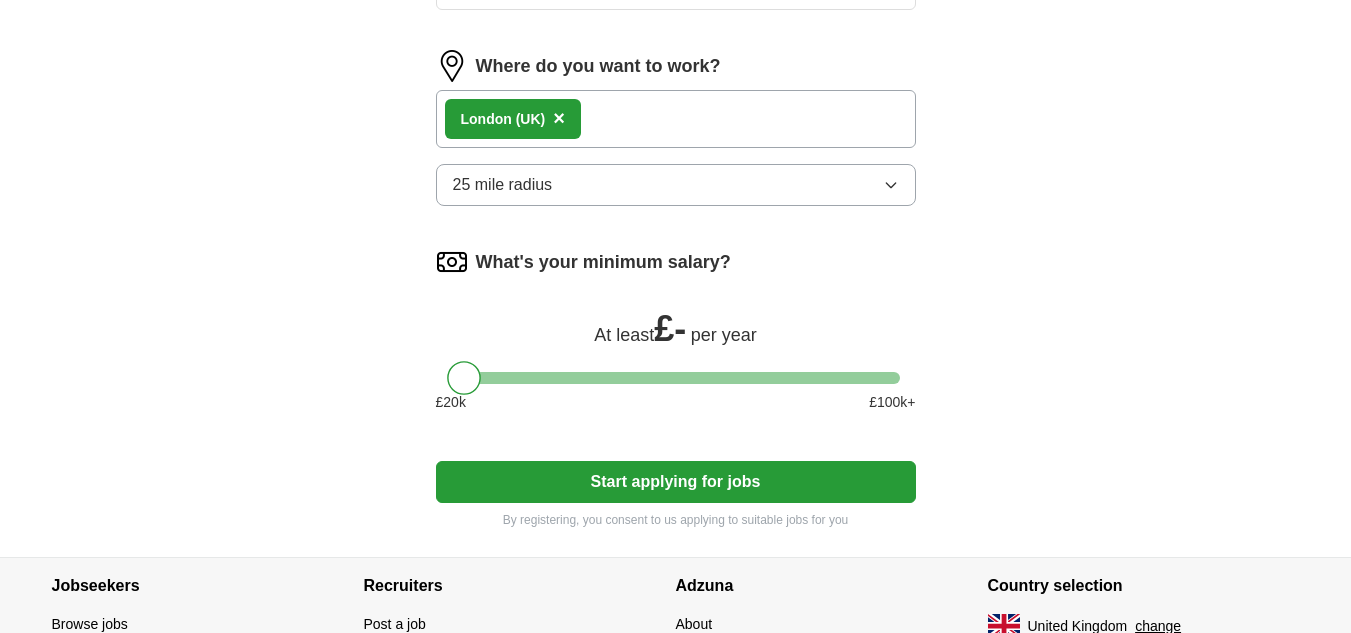 scroll, scrollTop: 1083, scrollLeft: 0, axis: vertical 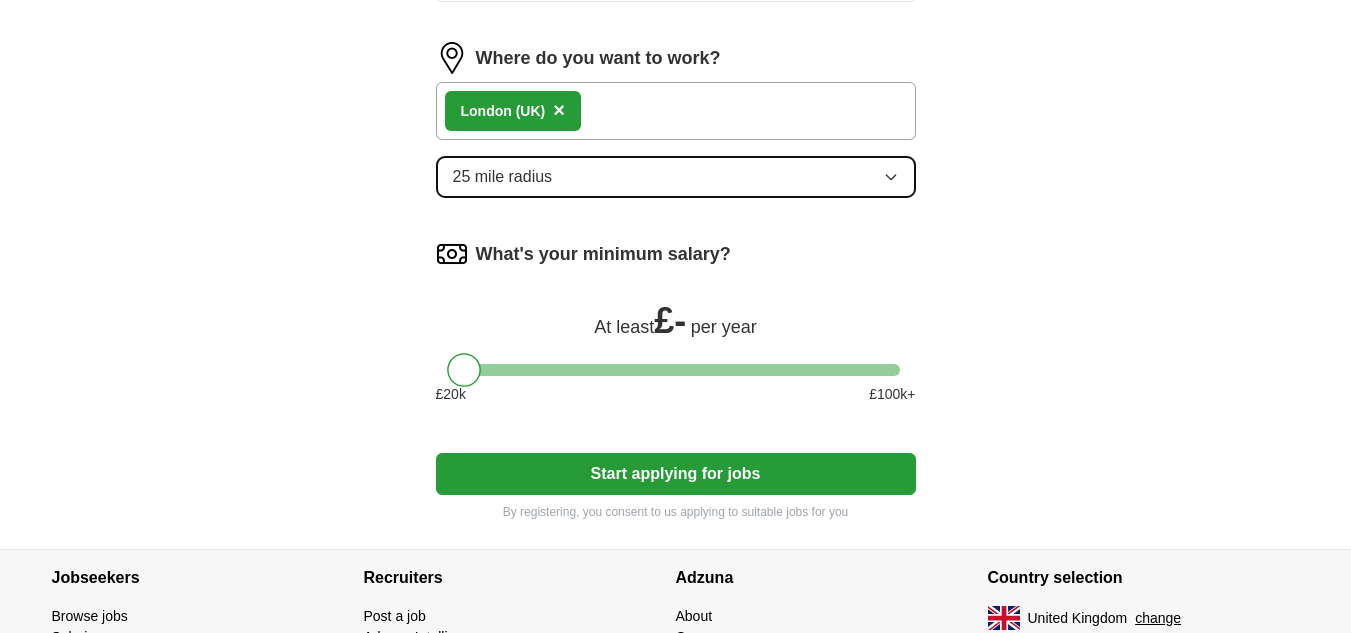click on "25 mile radius" at bounding box center [676, 177] 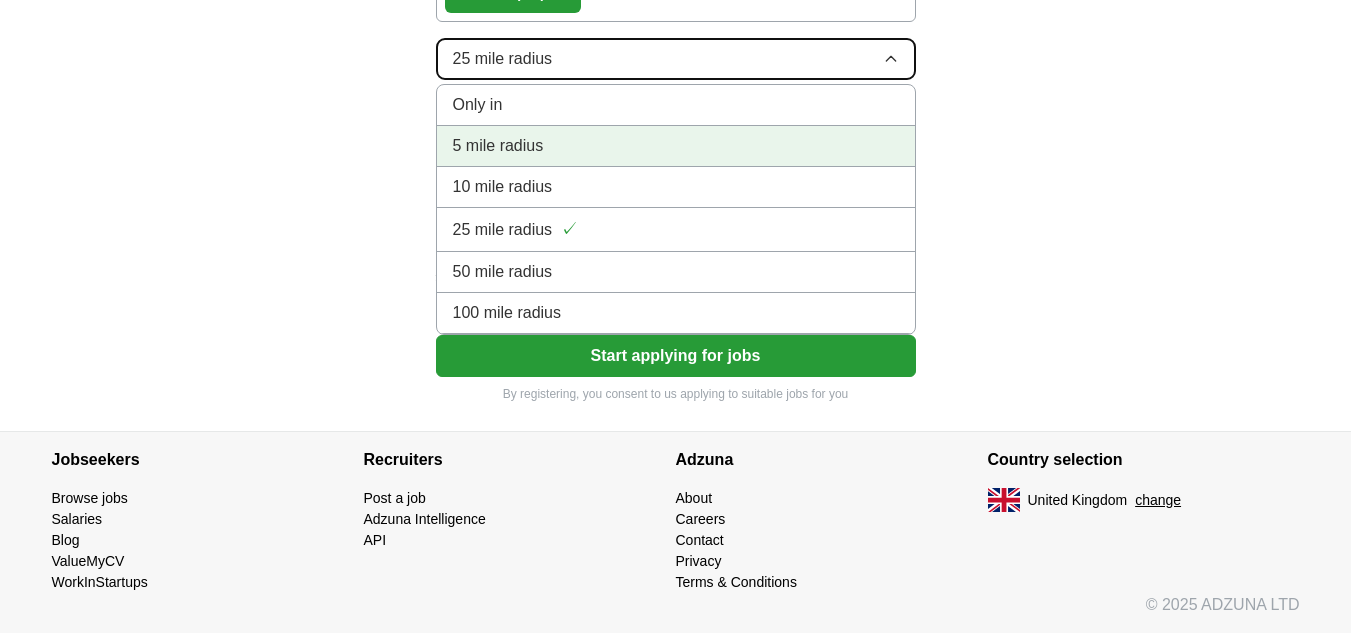 scroll, scrollTop: 1299, scrollLeft: 0, axis: vertical 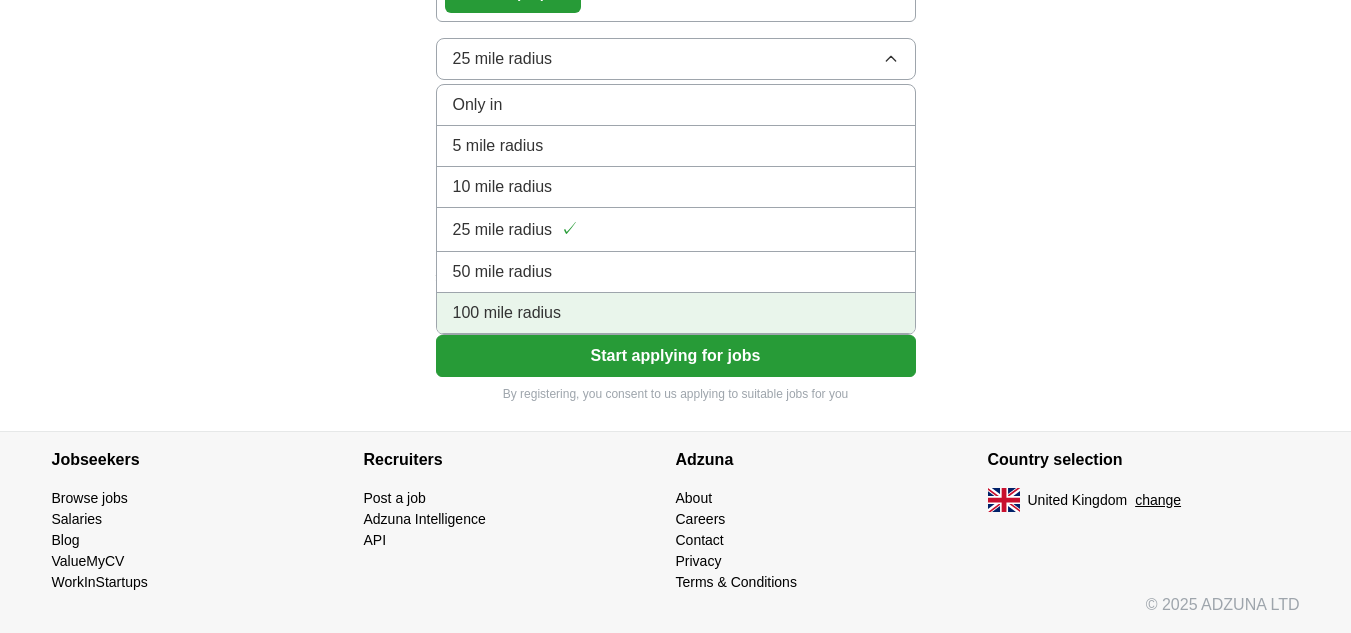 click on "100 mile radius" at bounding box center (507, 313) 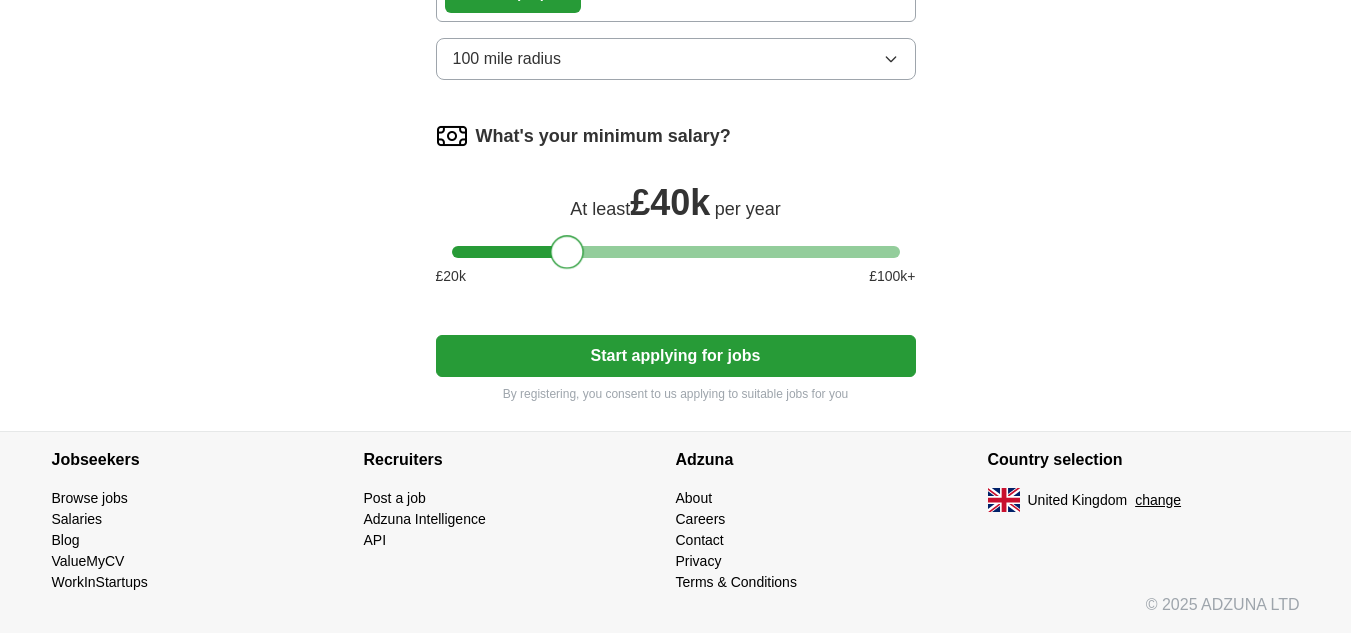drag, startPoint x: 465, startPoint y: 244, endPoint x: 568, endPoint y: 256, distance: 103.69667 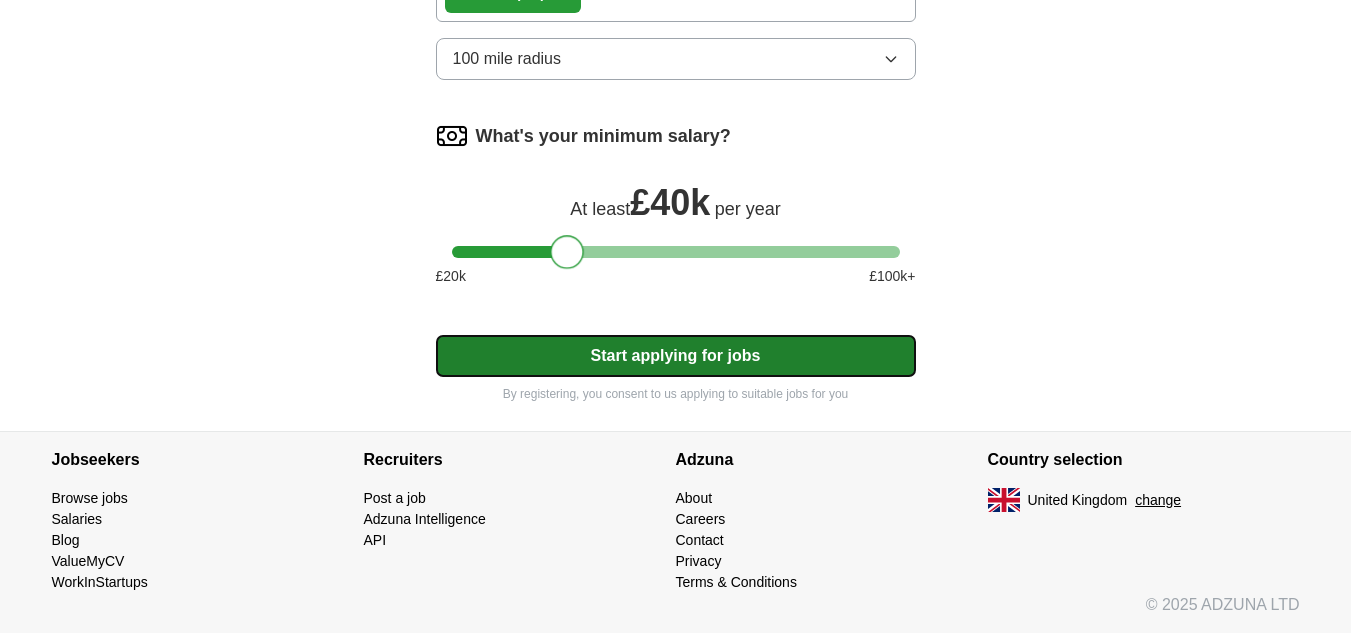 click on "Start applying for jobs" at bounding box center (676, 356) 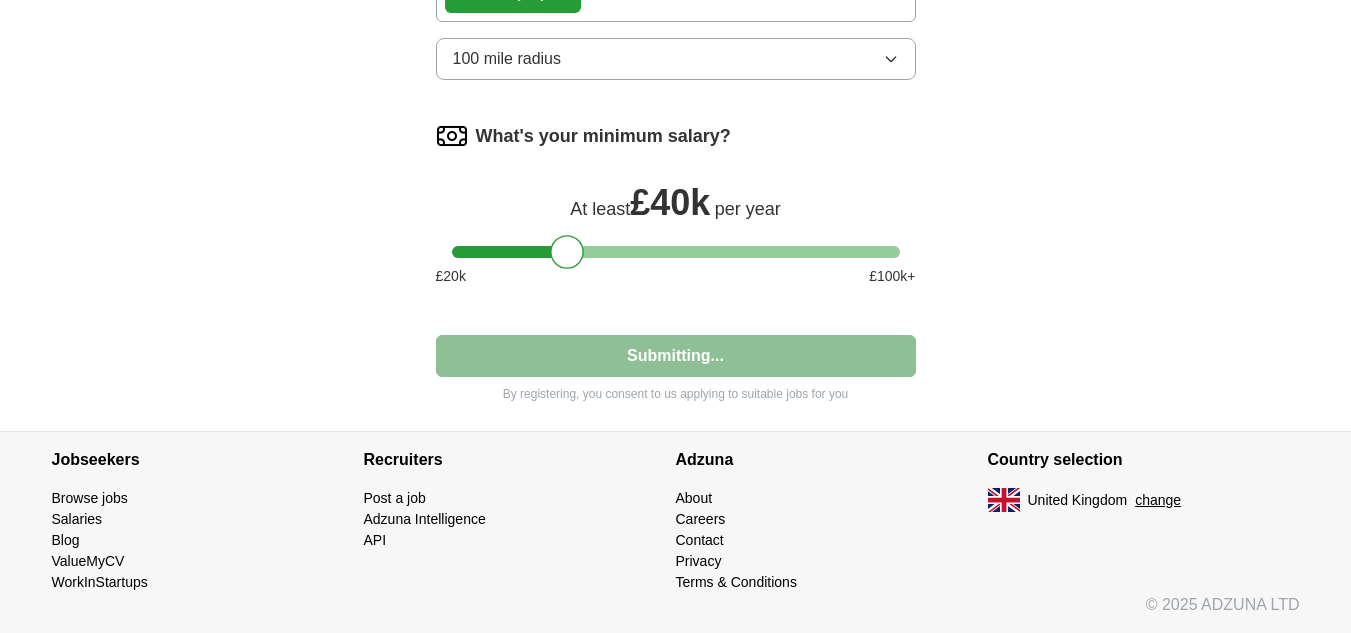 select on "**" 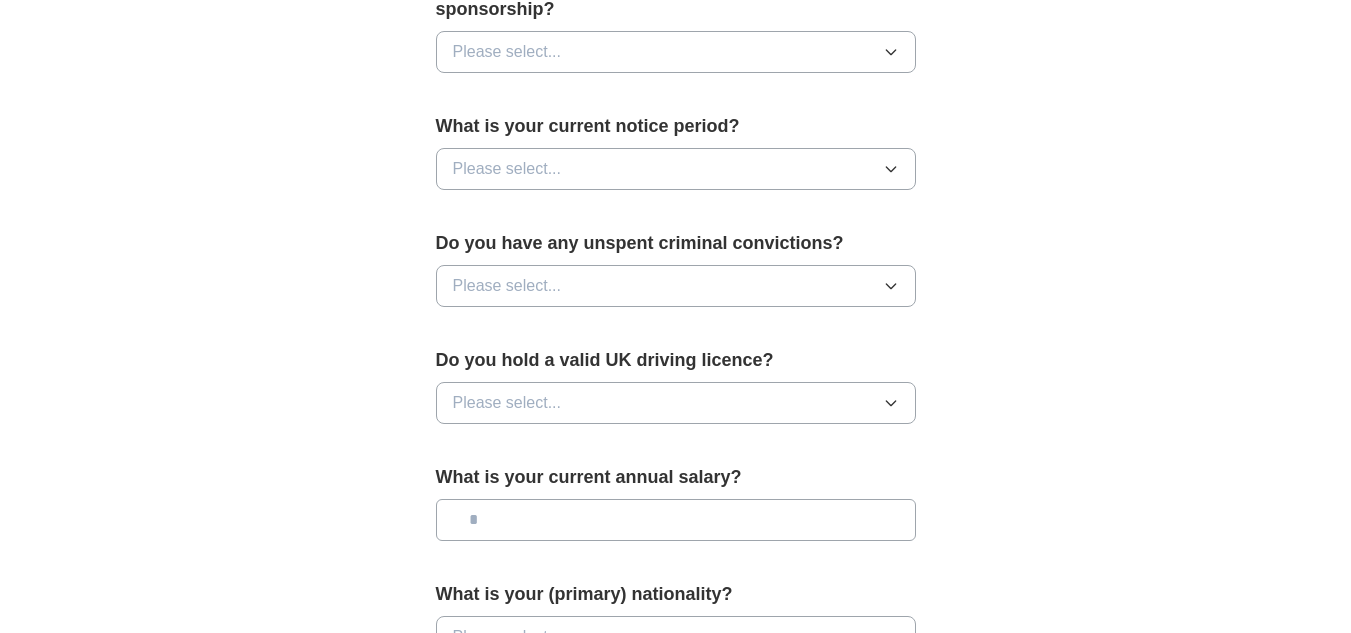 scroll, scrollTop: 1400, scrollLeft: 0, axis: vertical 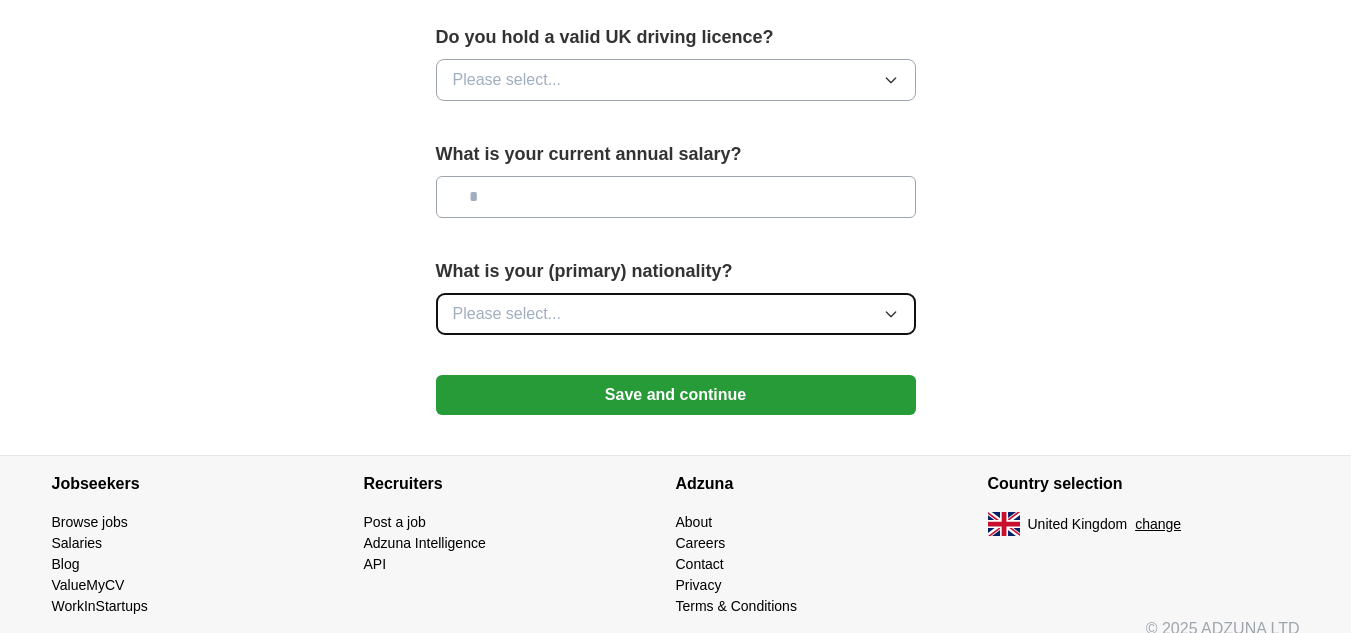 click on "Please select..." at bounding box center (676, 314) 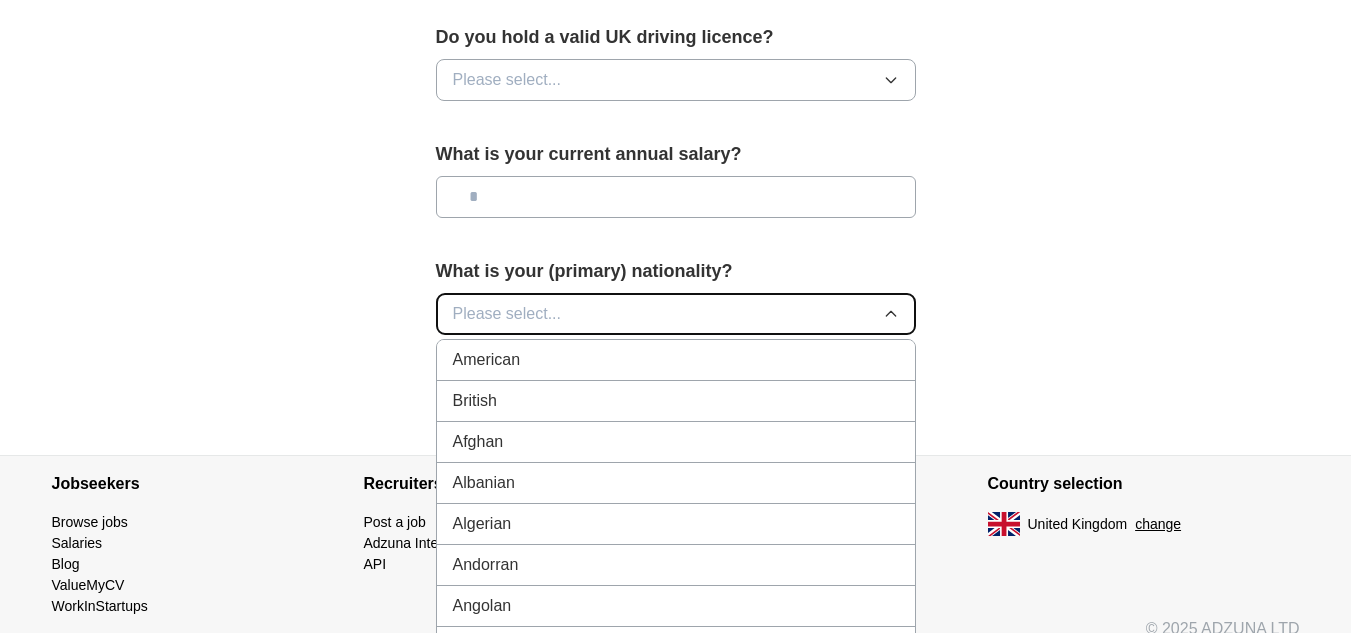 type 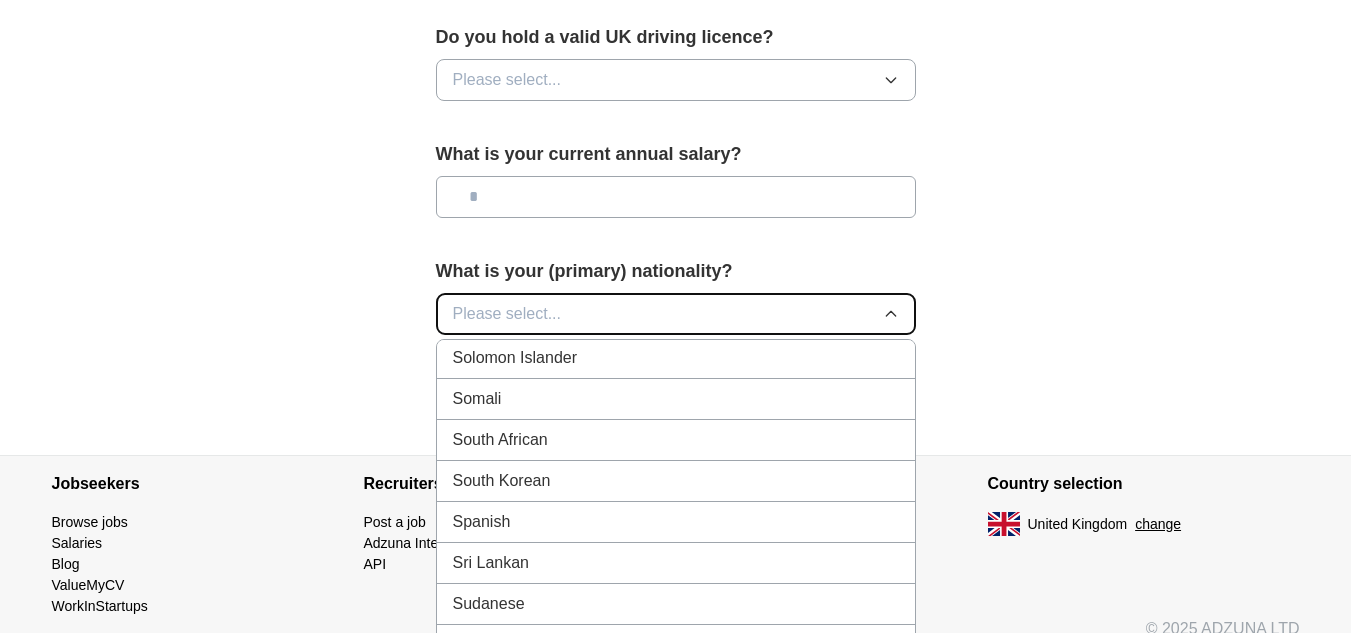 scroll, scrollTop: 6600, scrollLeft: 0, axis: vertical 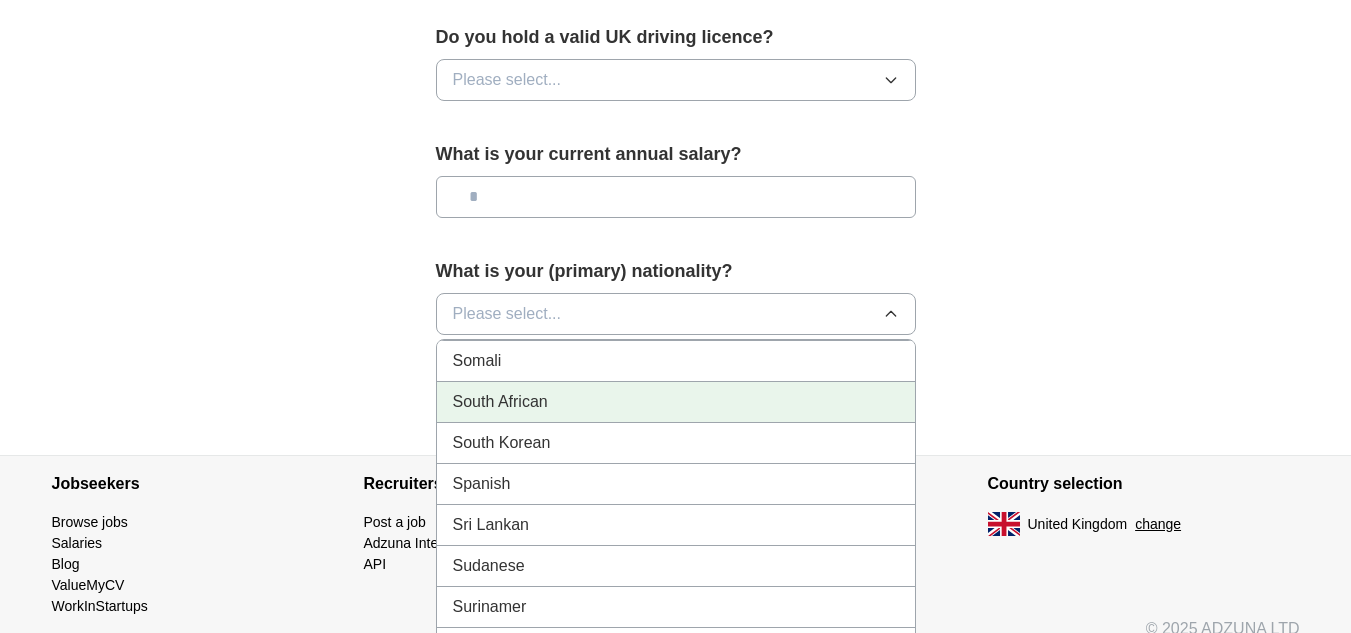 click on "South African" at bounding box center (676, 402) 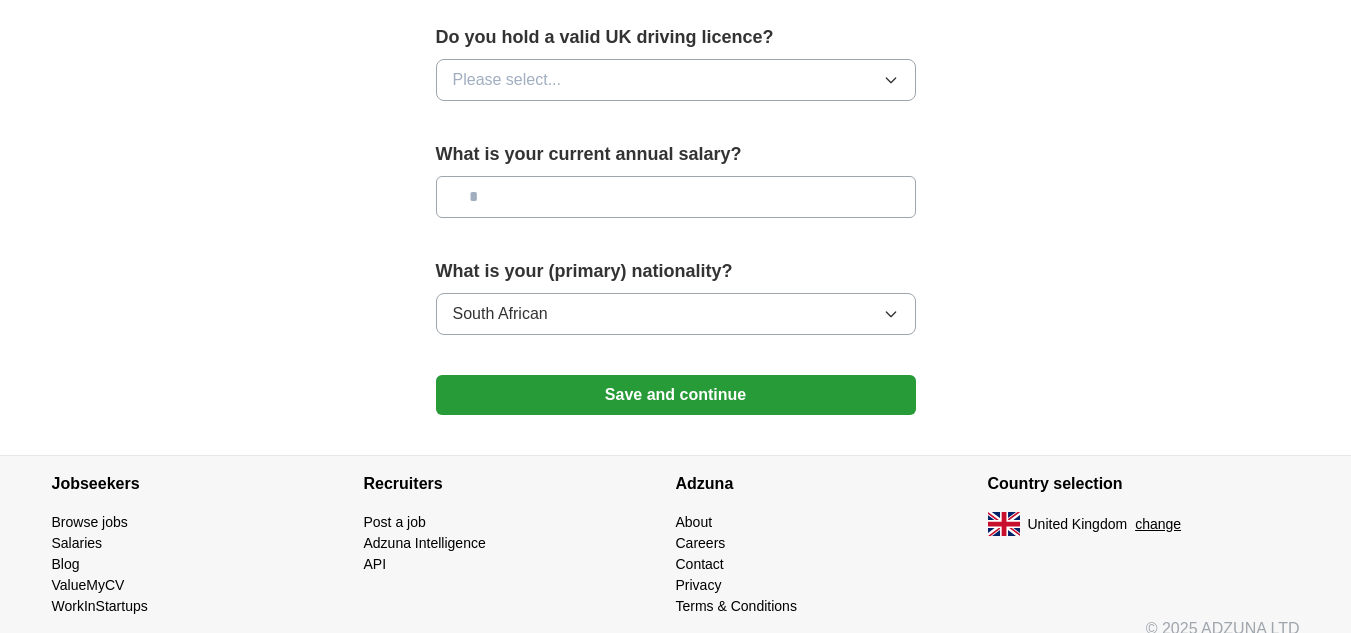 click at bounding box center [676, 197] 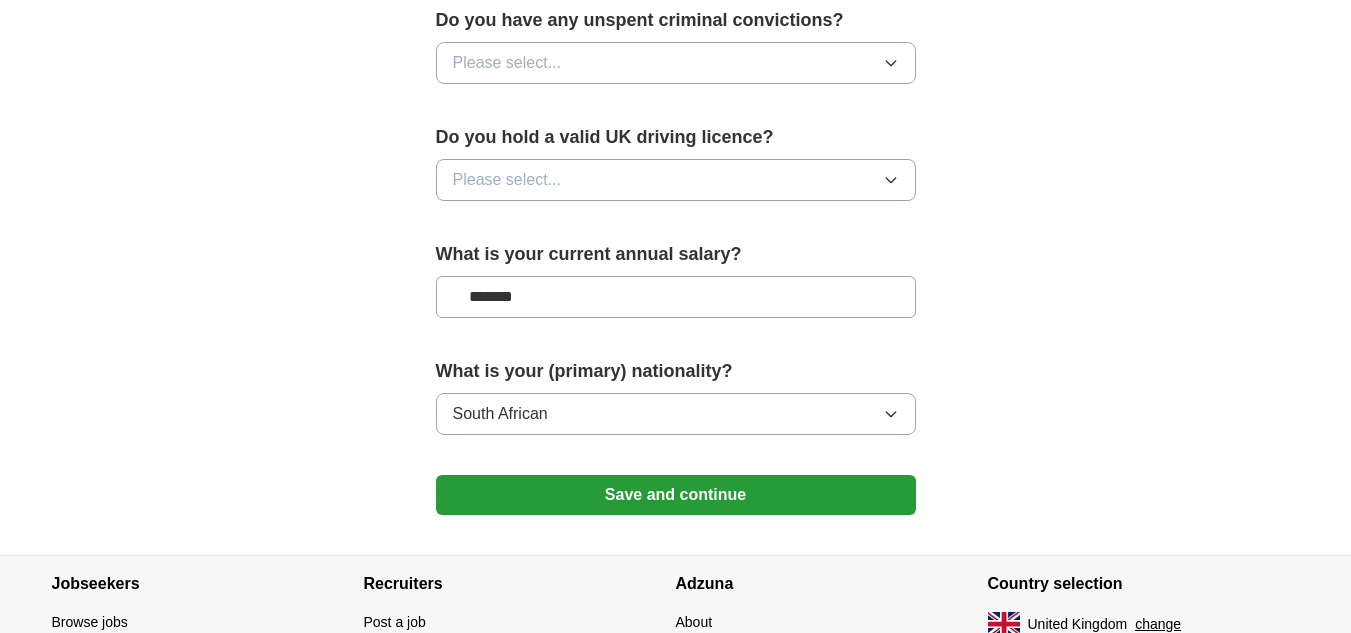 type on "*******" 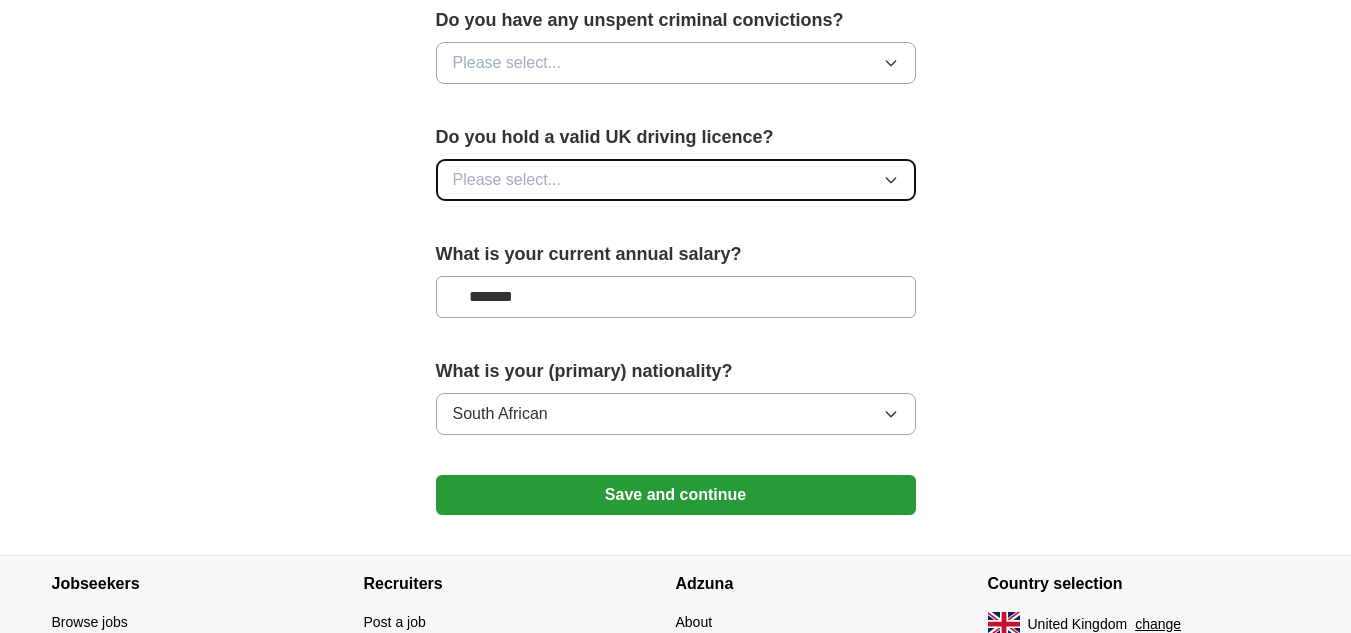 click on "Please select..." at bounding box center (676, 180) 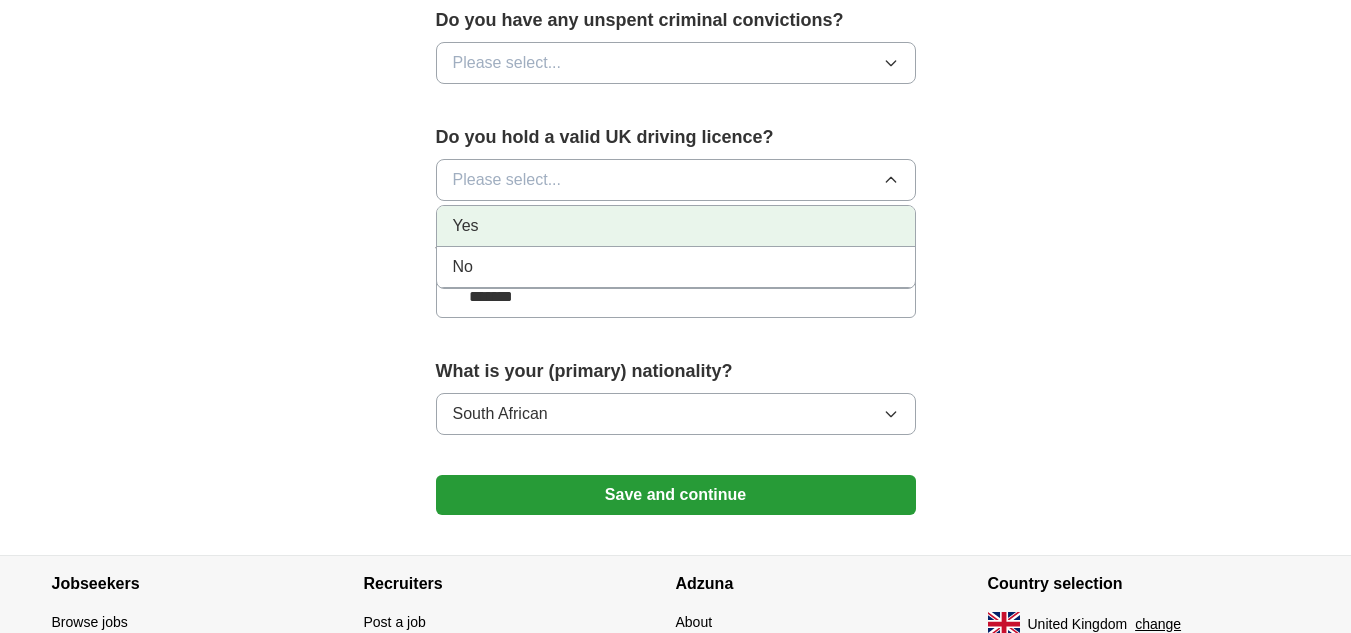 click on "Yes" at bounding box center (676, 226) 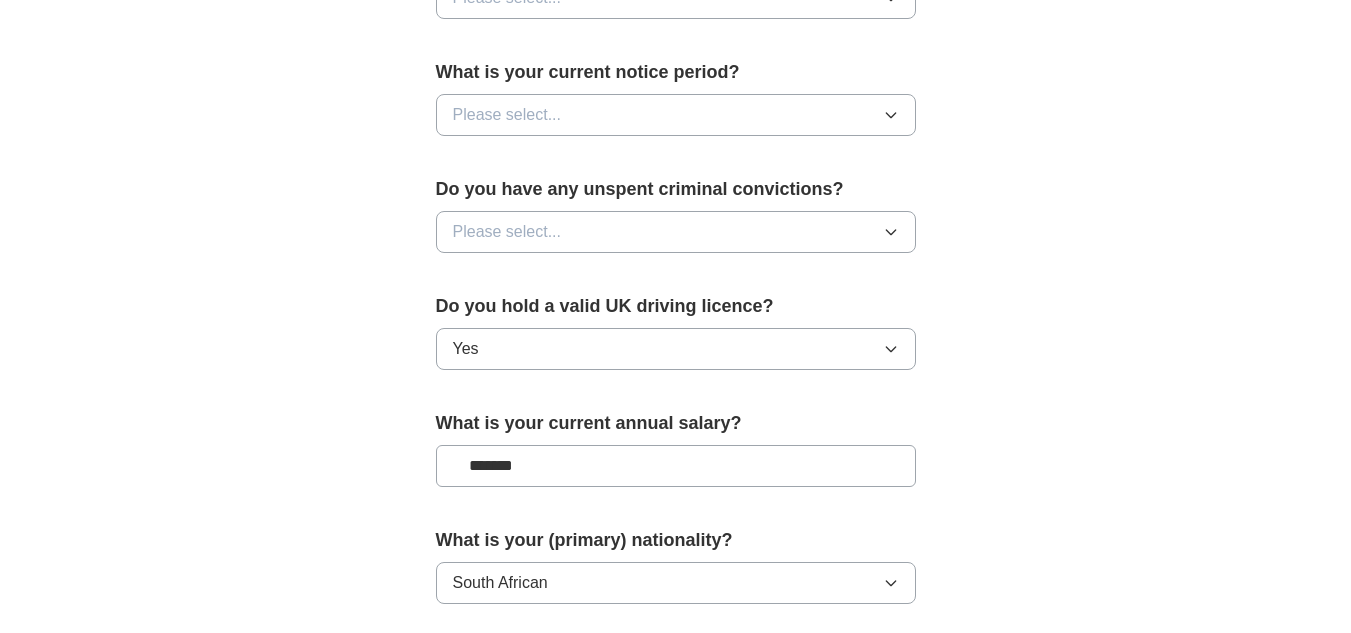 scroll, scrollTop: 1100, scrollLeft: 0, axis: vertical 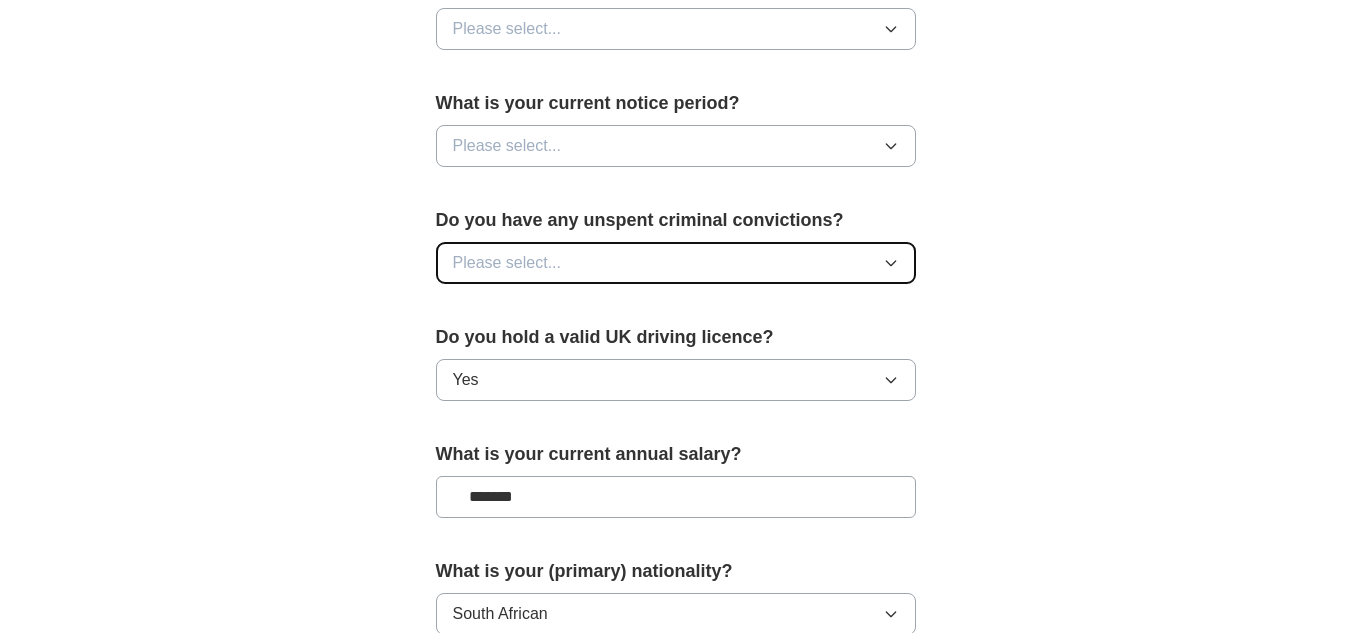 click on "Please select..." at bounding box center (676, 263) 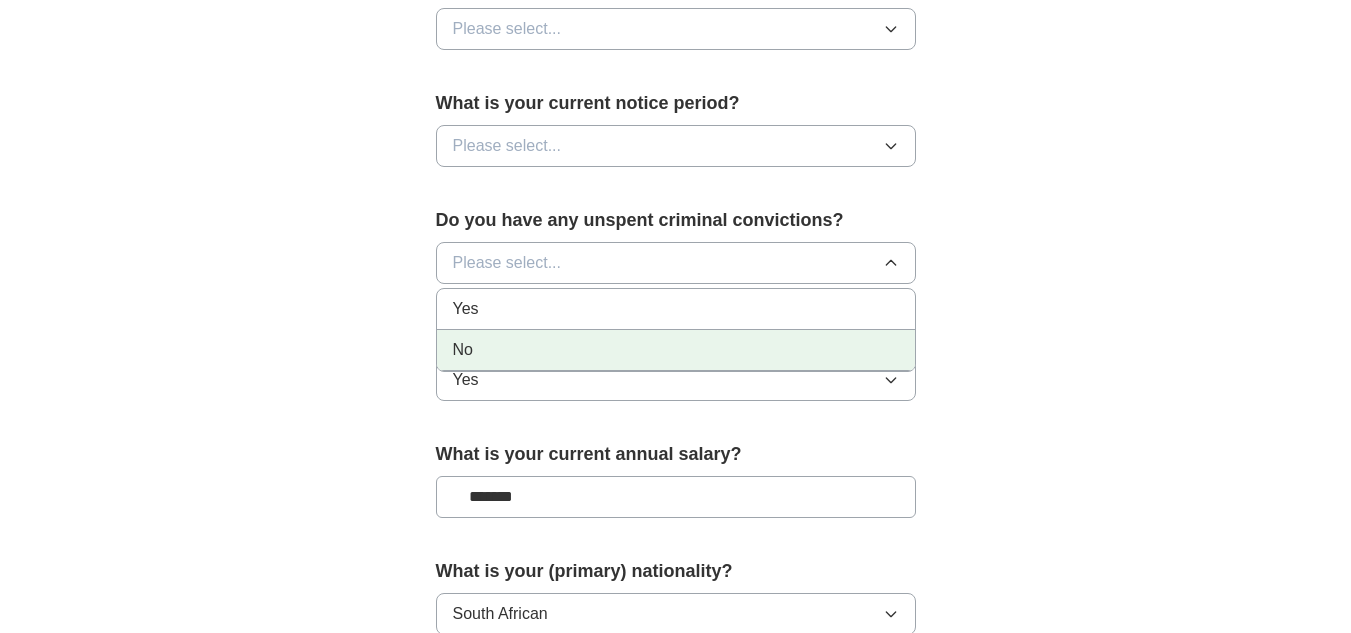 click on "No" at bounding box center (676, 350) 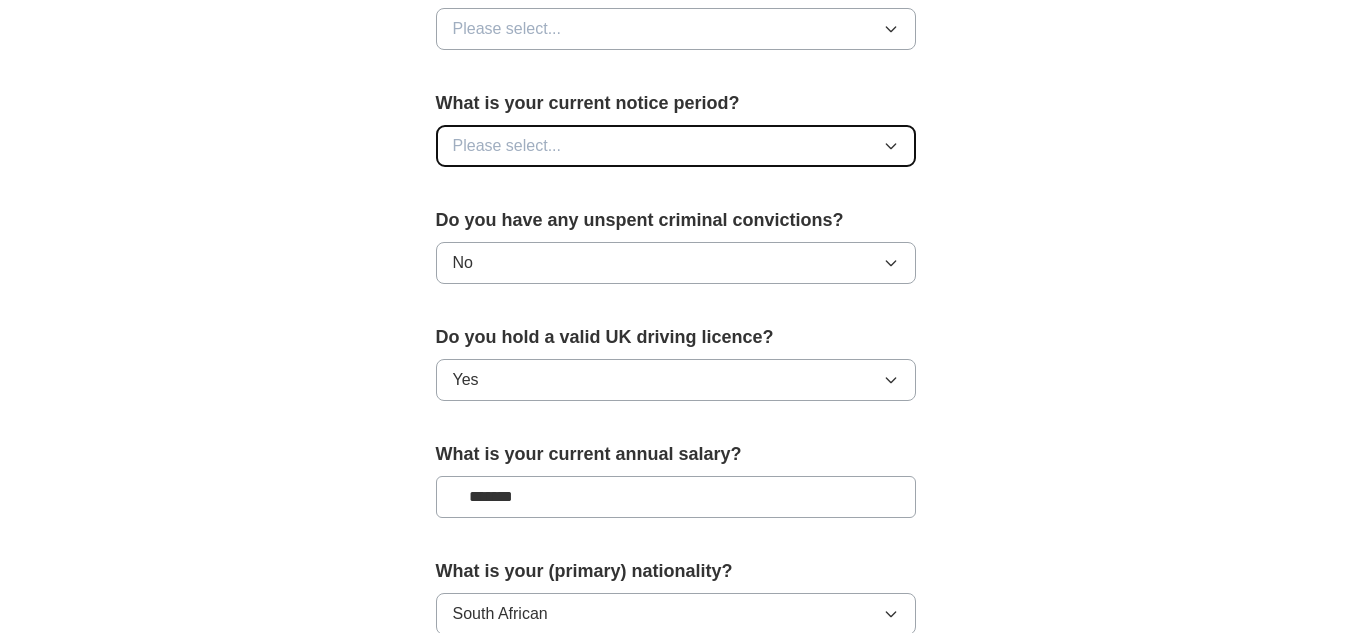 click on "Please select..." at bounding box center [676, 146] 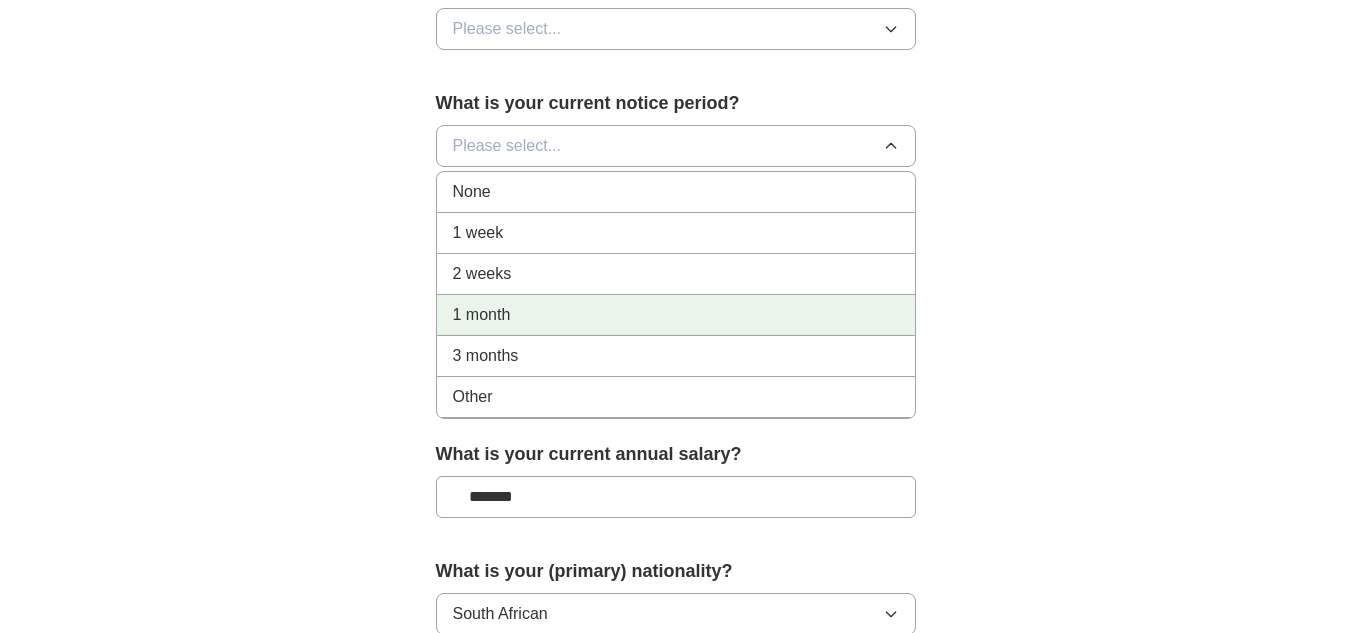 click on "1 month" at bounding box center (676, 315) 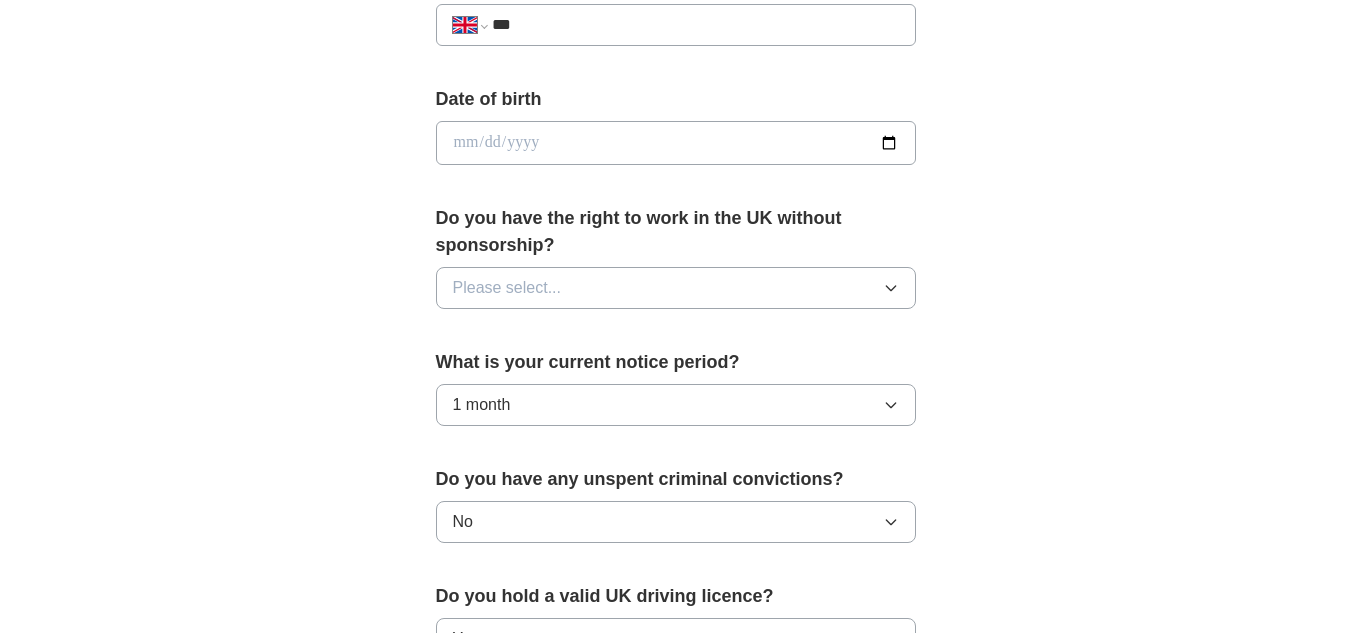 scroll, scrollTop: 800, scrollLeft: 0, axis: vertical 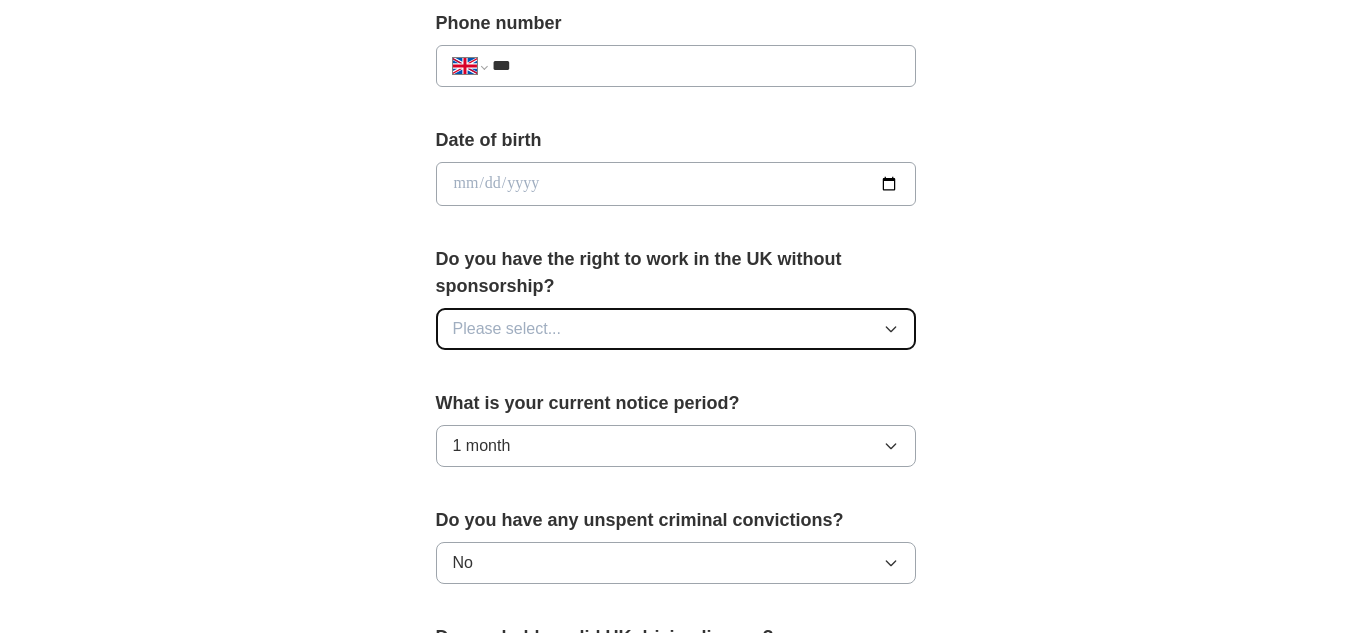 click on "Please select..." at bounding box center [676, 329] 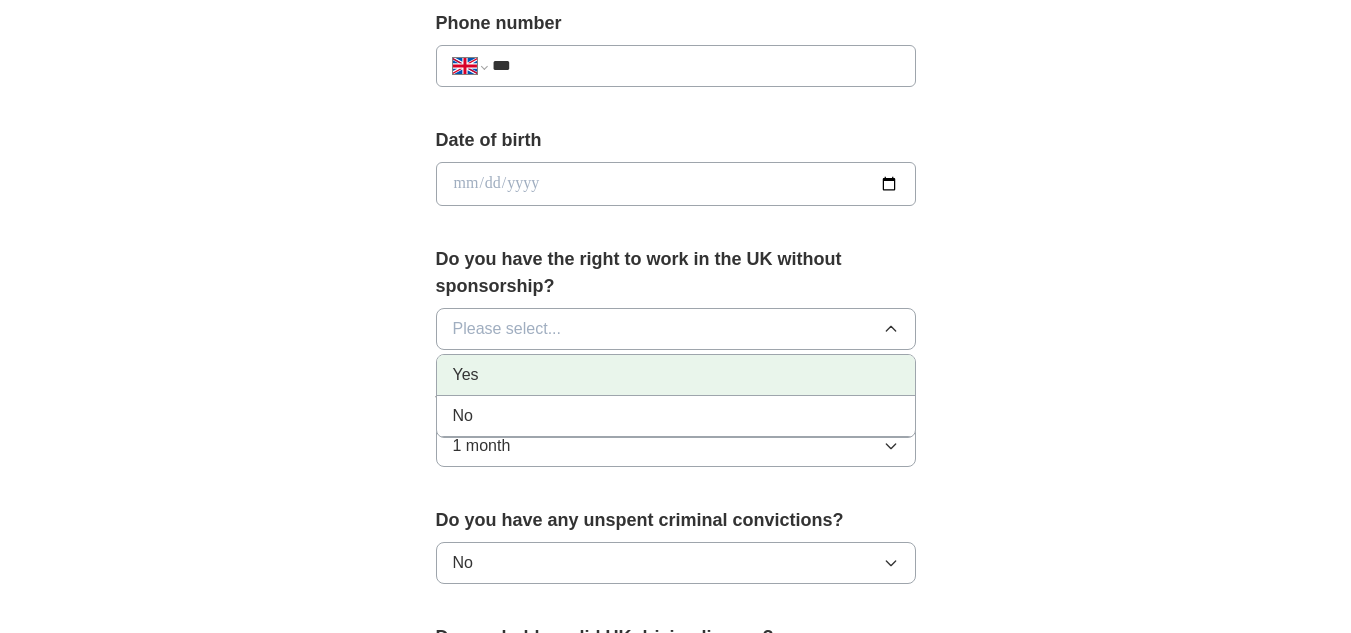 click on "Yes" at bounding box center [676, 375] 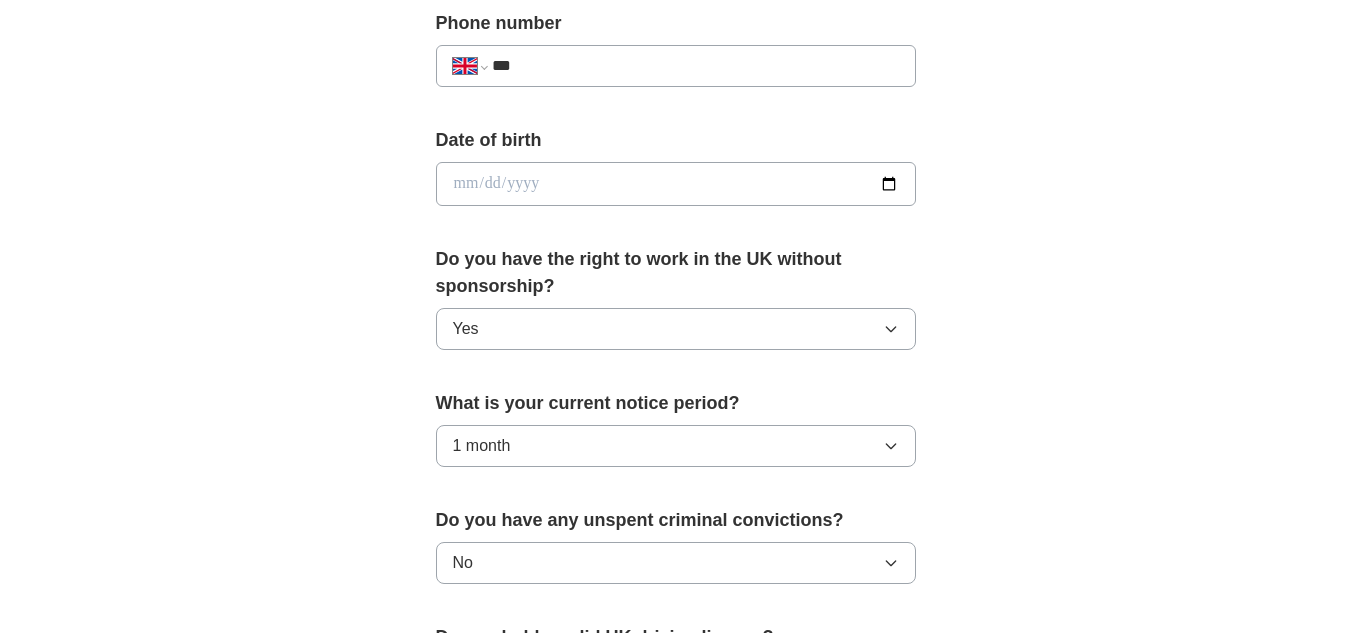 scroll, scrollTop: 700, scrollLeft: 0, axis: vertical 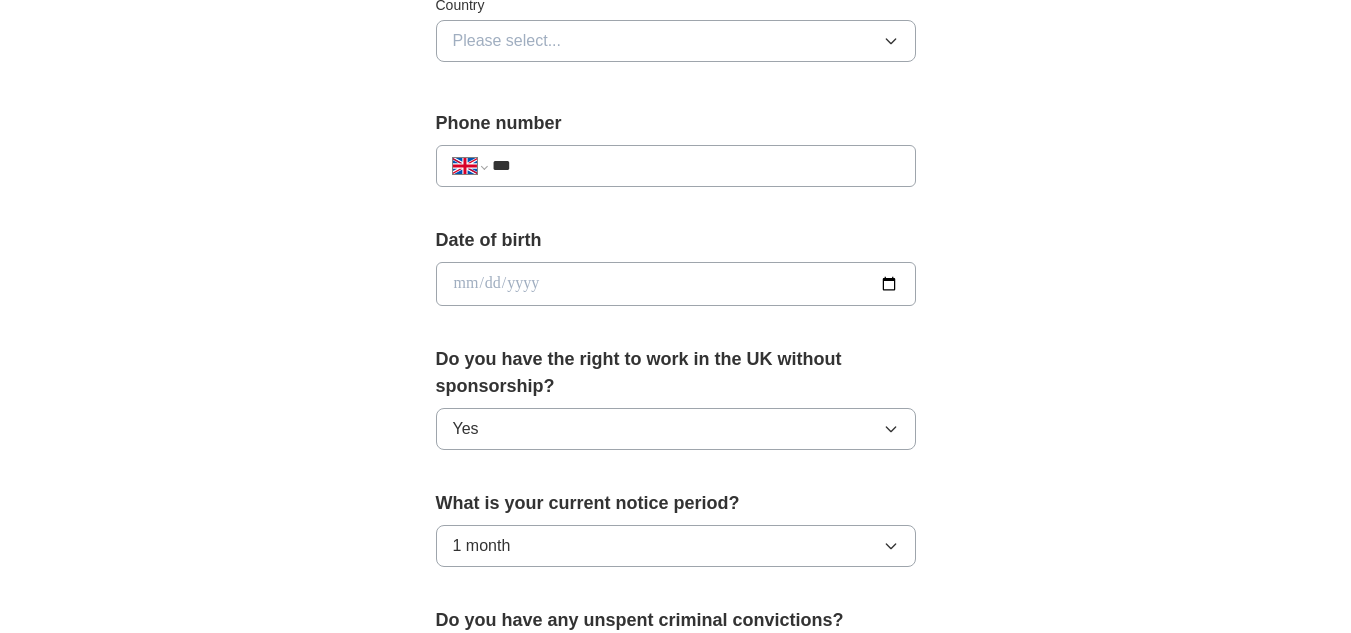 click at bounding box center [676, 284] 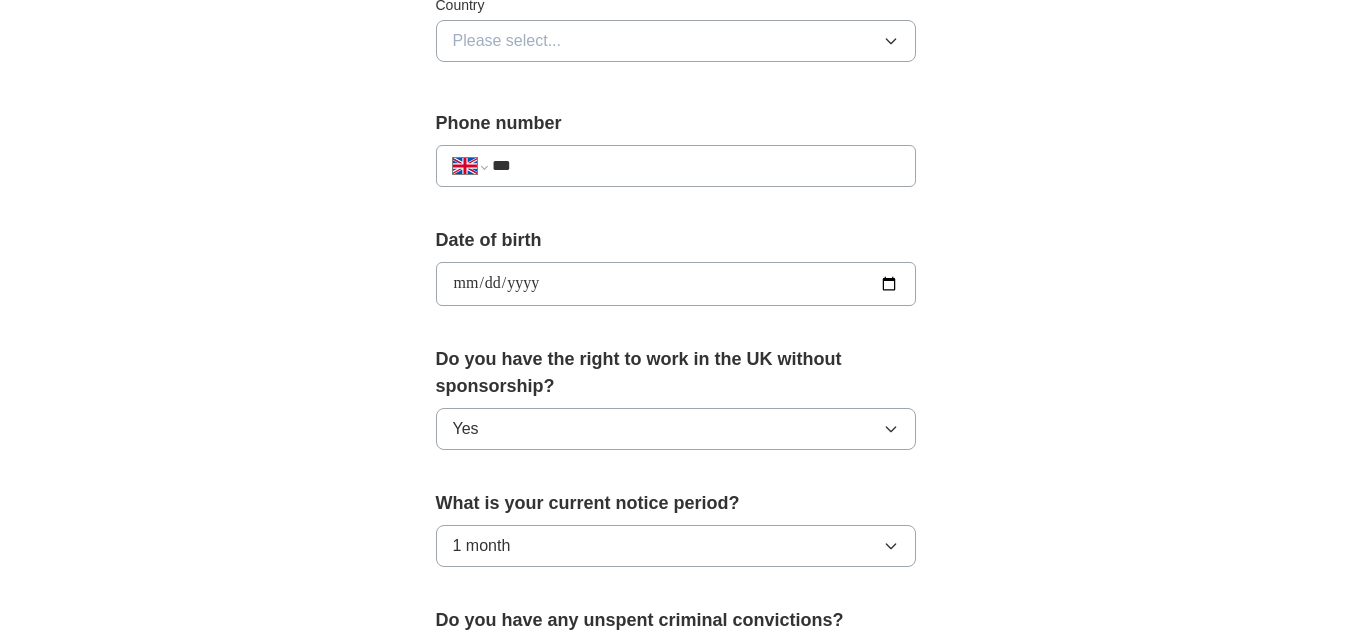 click on "**********" at bounding box center (676, 284) 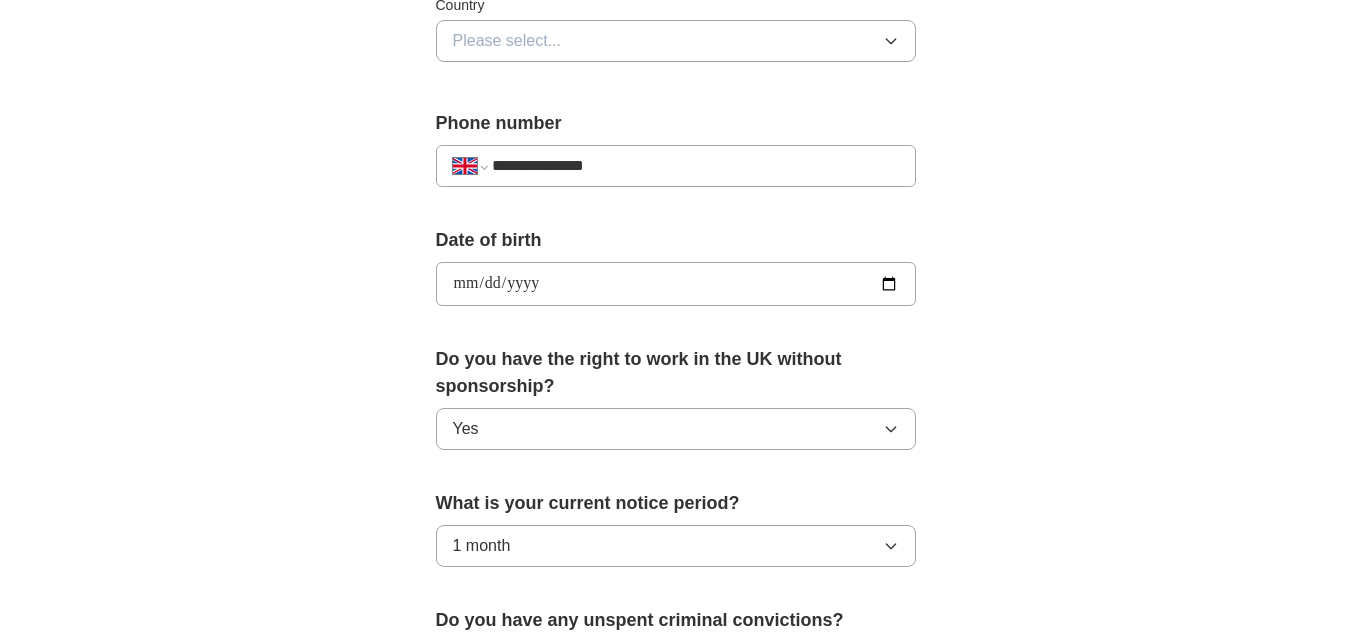 type on "**********" 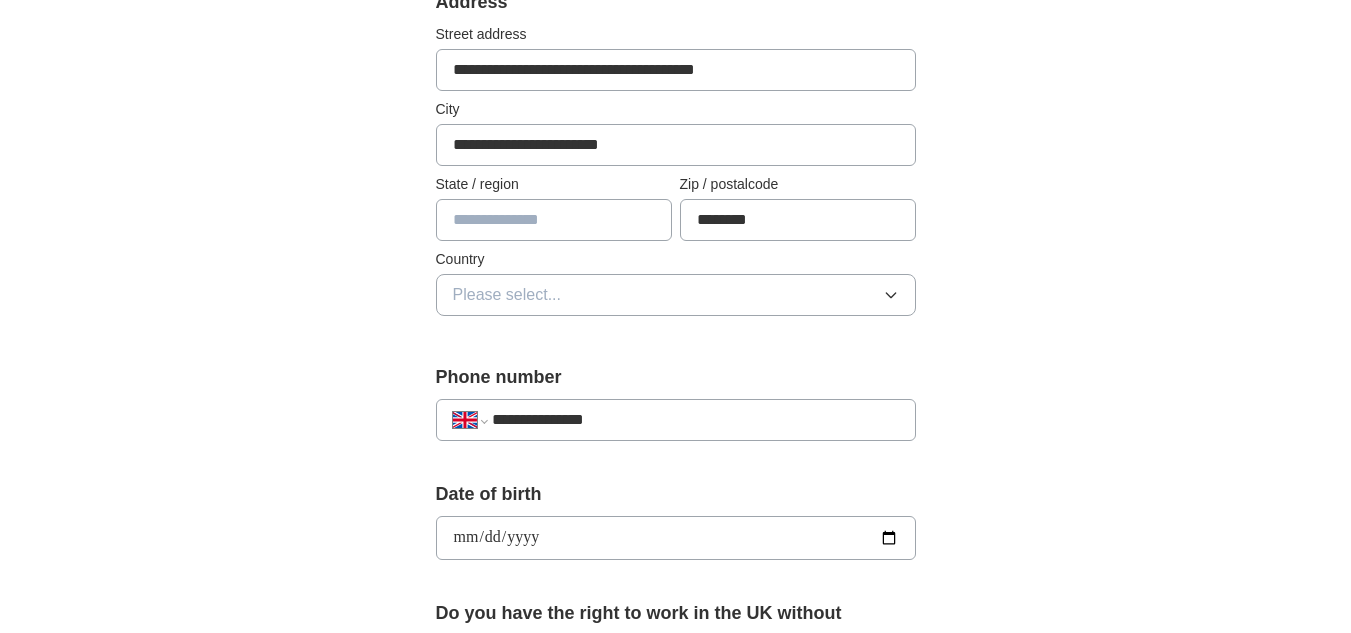 scroll, scrollTop: 300, scrollLeft: 0, axis: vertical 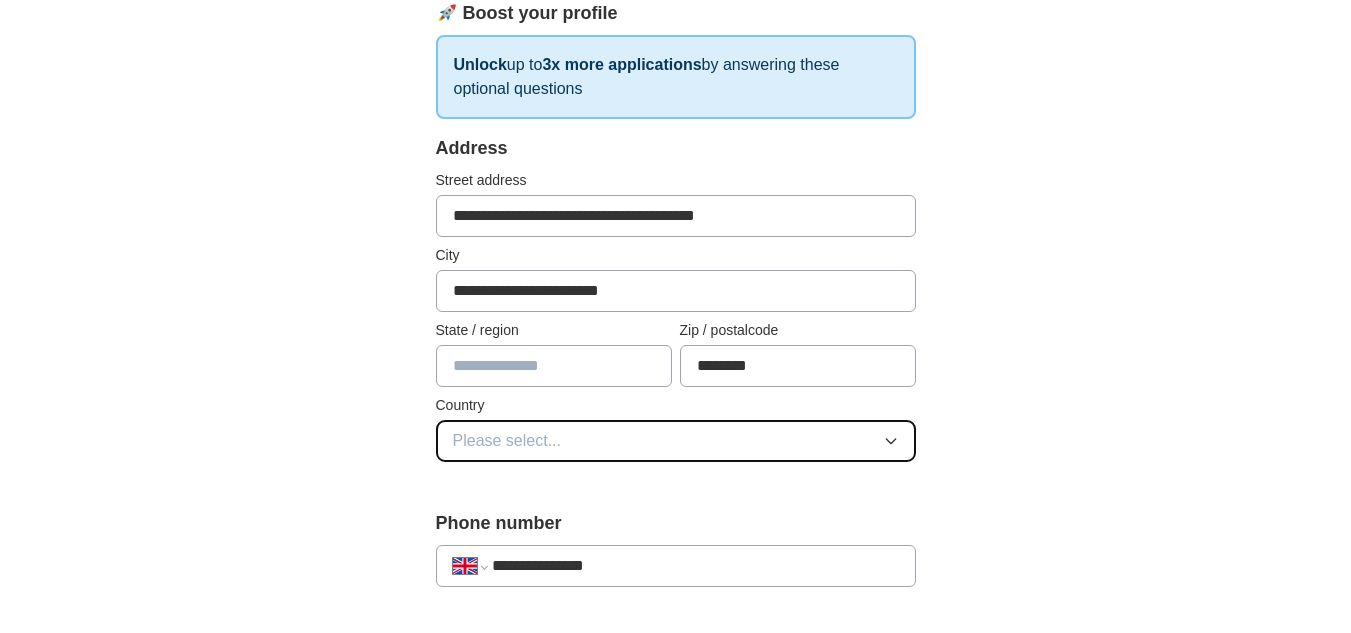 click on "Please select..." at bounding box center (676, 441) 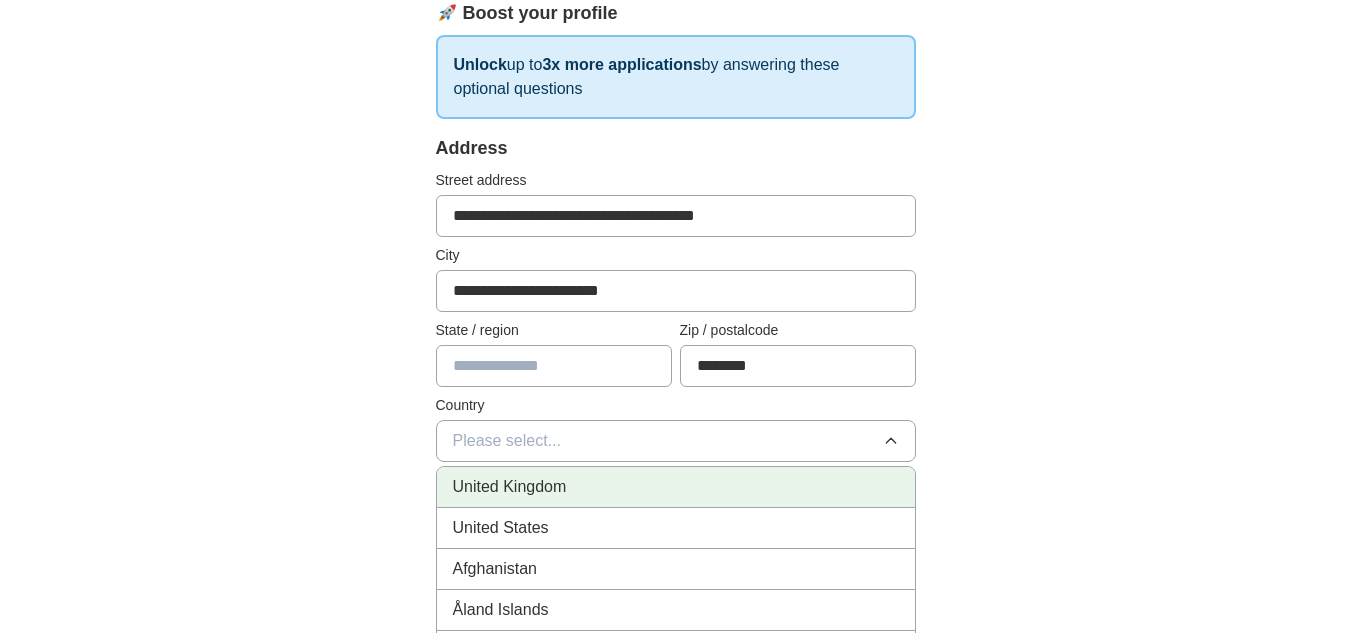 click on "United Kingdom" at bounding box center (676, 487) 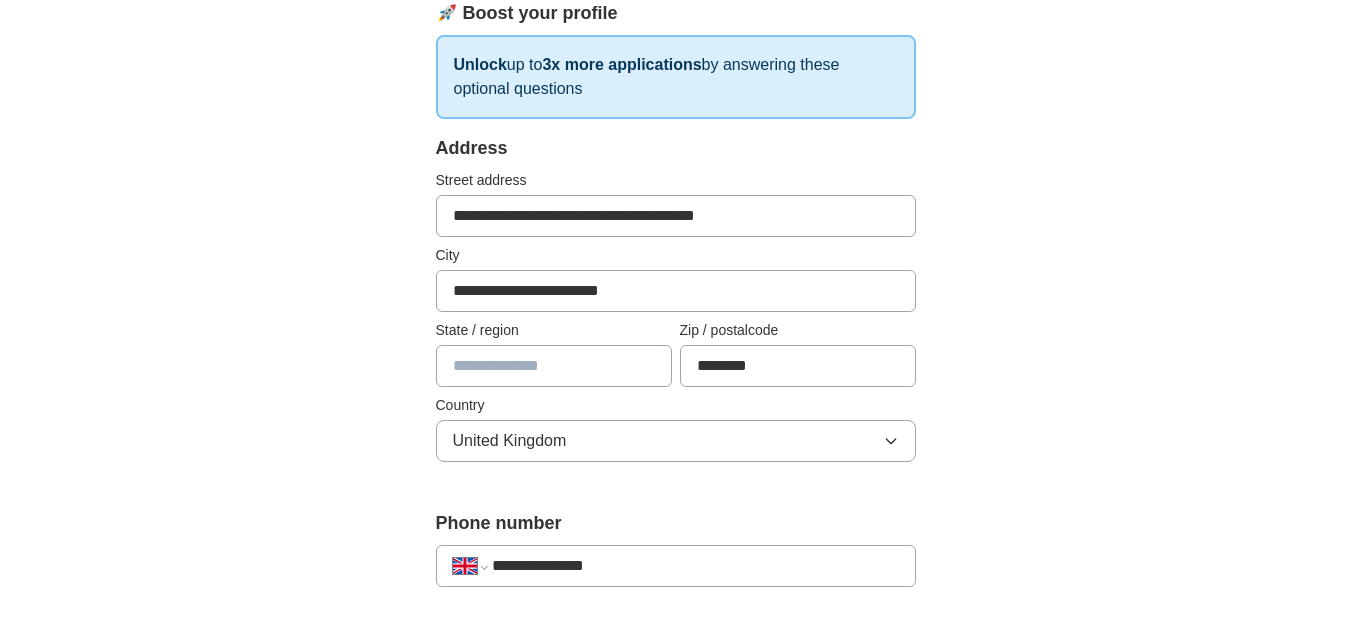 click at bounding box center [554, 366] 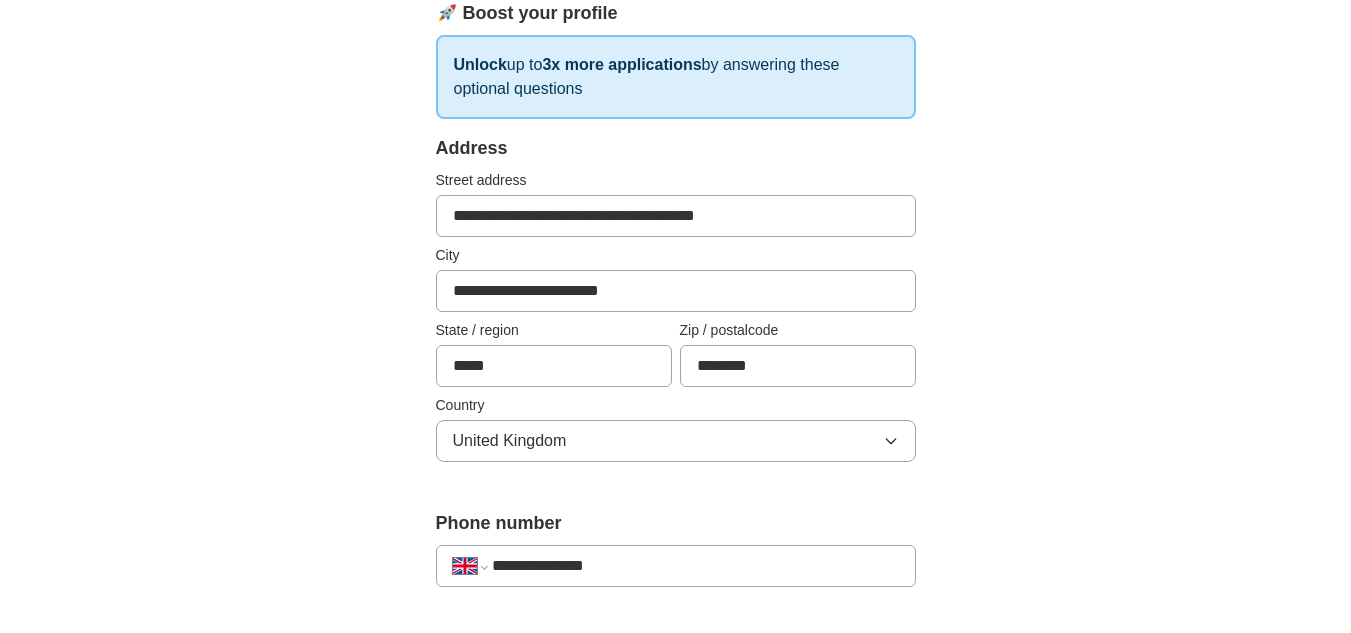 type on "*****" 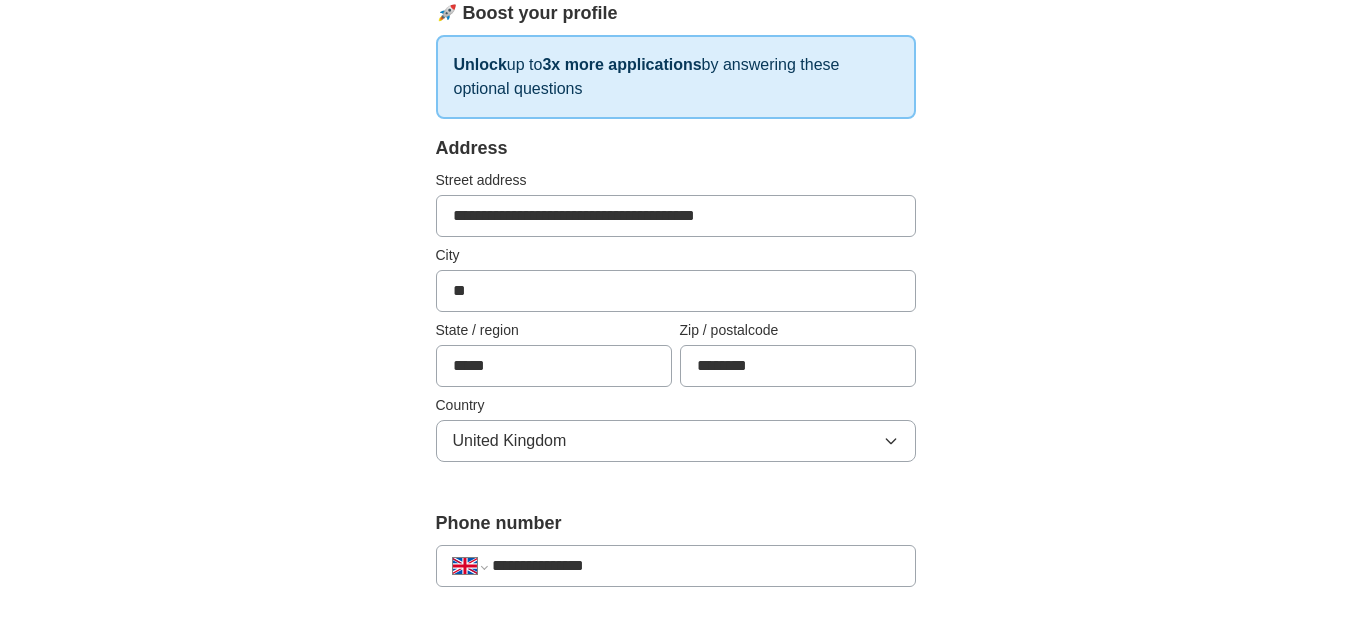 type on "*" 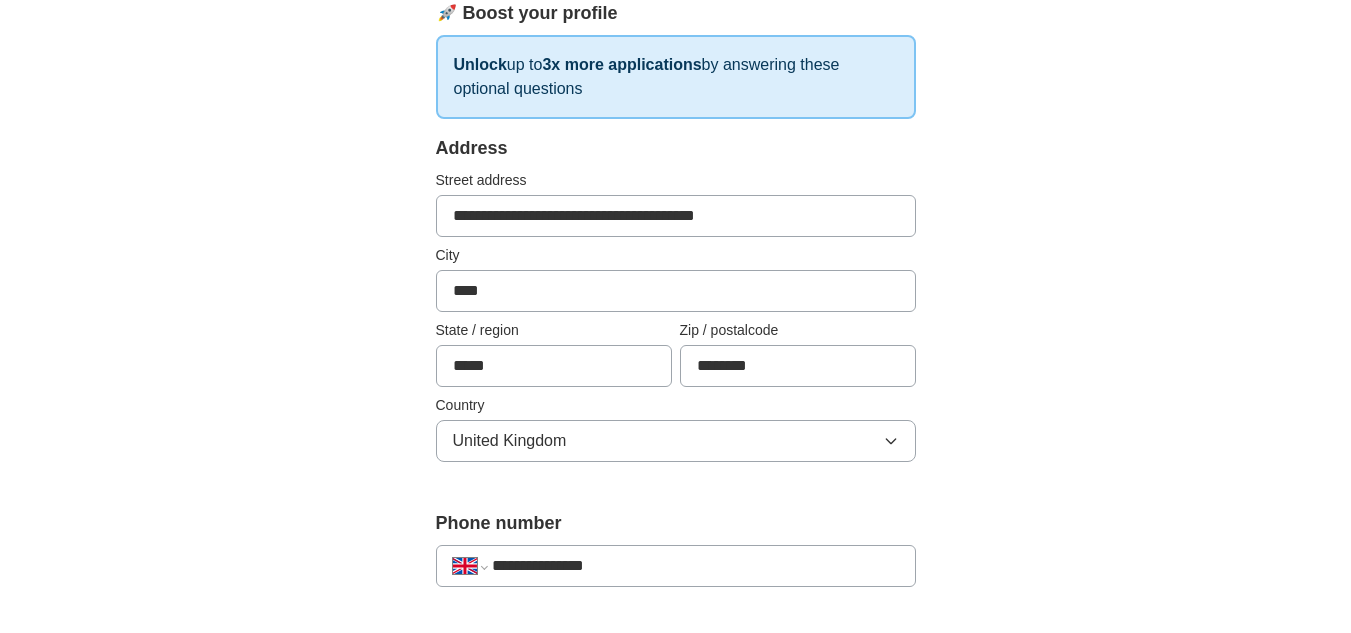 type on "********" 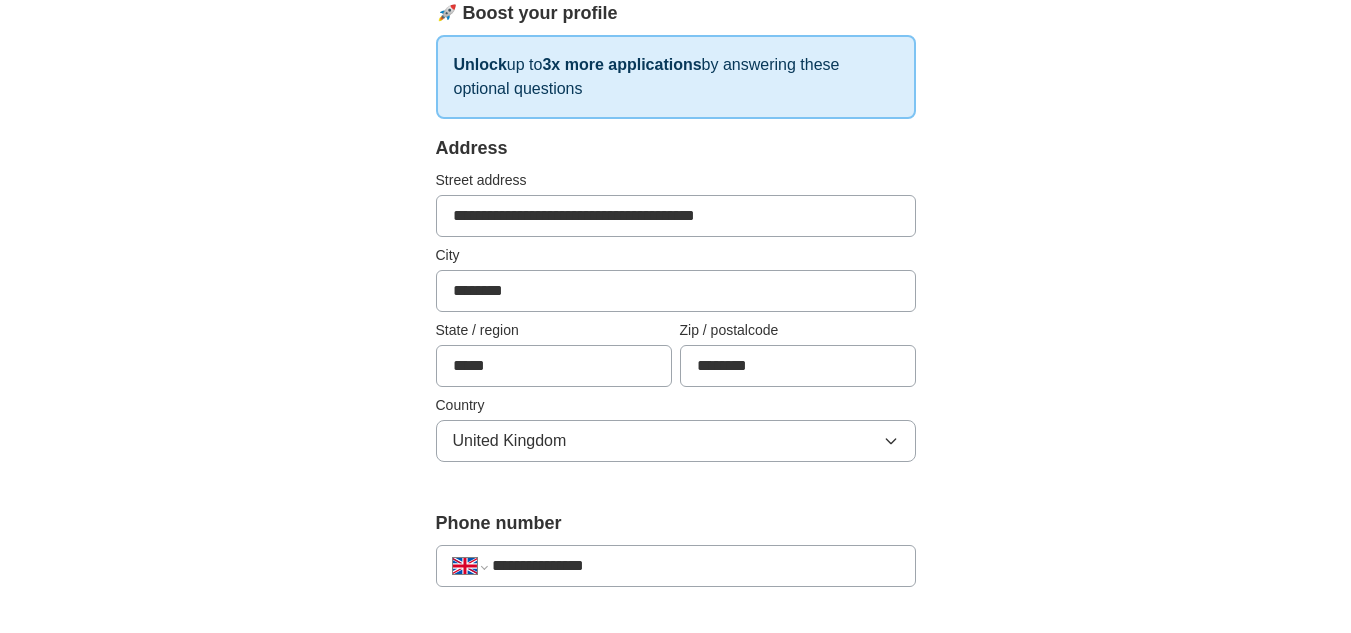 click on "**********" at bounding box center [676, 216] 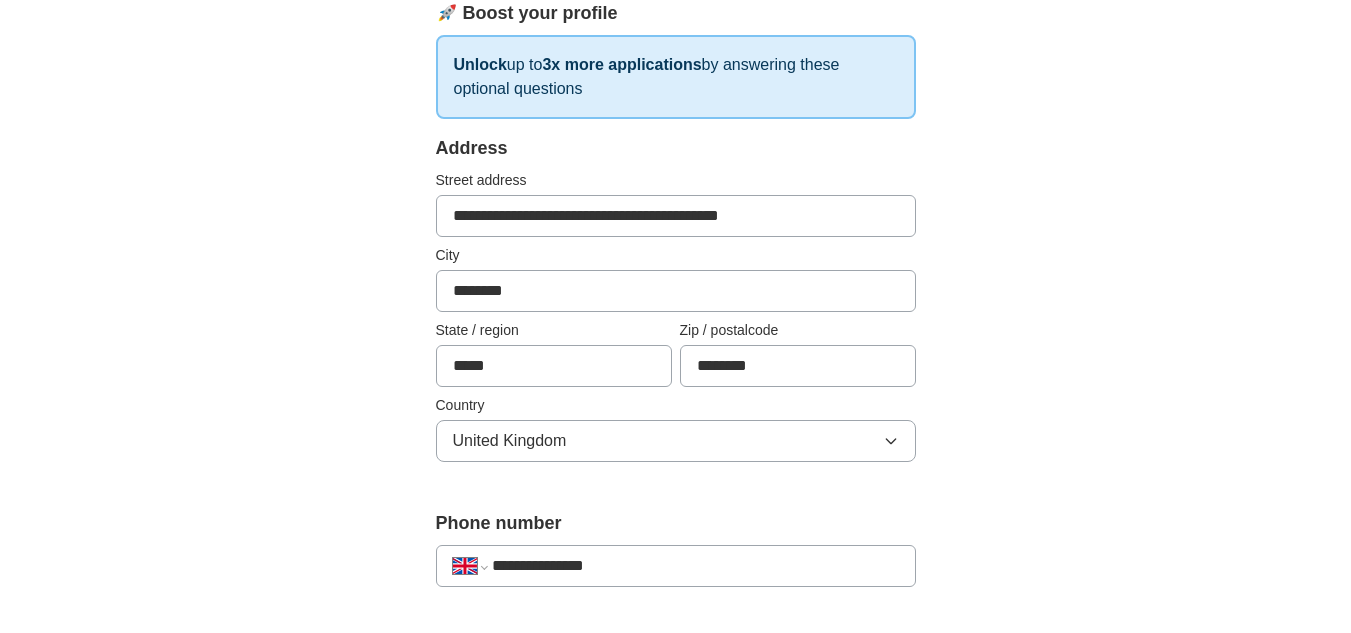 type on "**********" 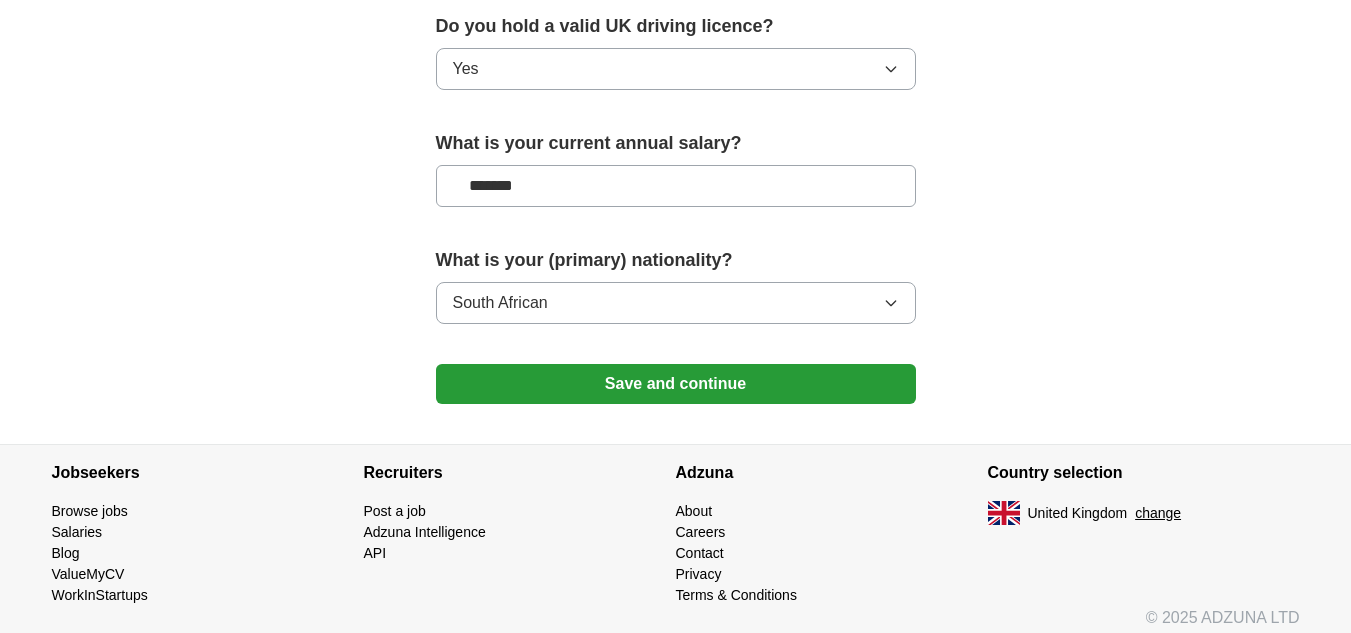scroll, scrollTop: 1424, scrollLeft: 0, axis: vertical 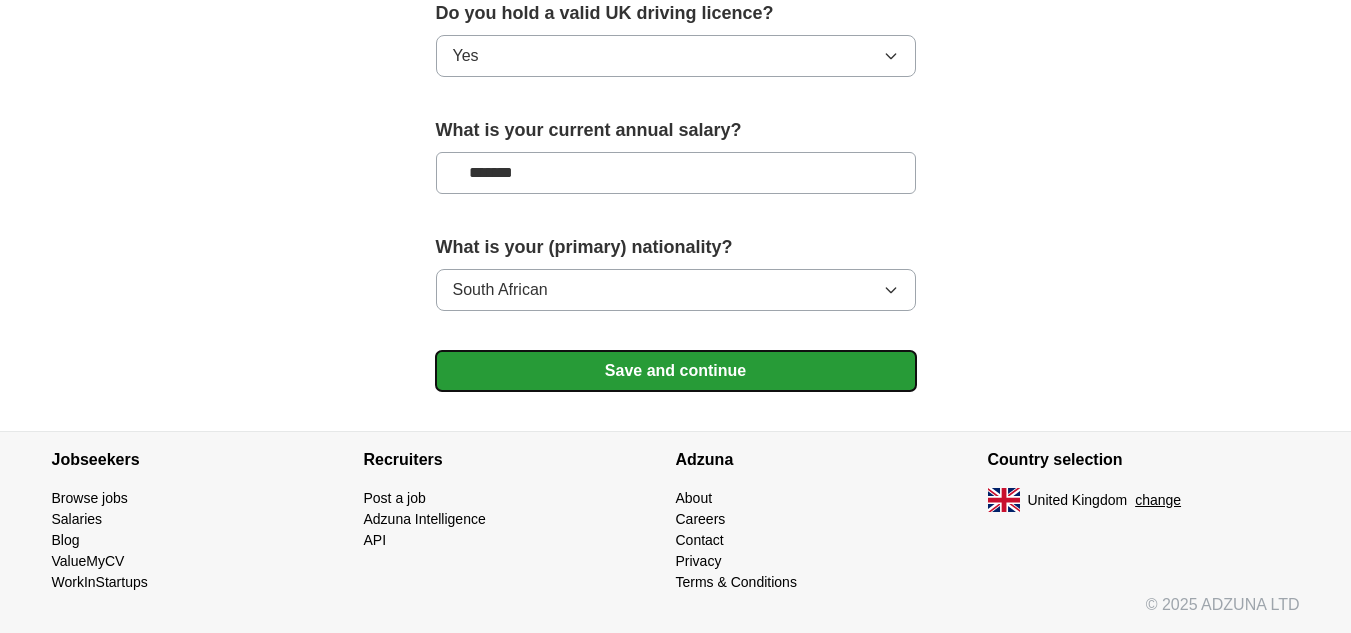 click on "Save and continue" at bounding box center (676, 371) 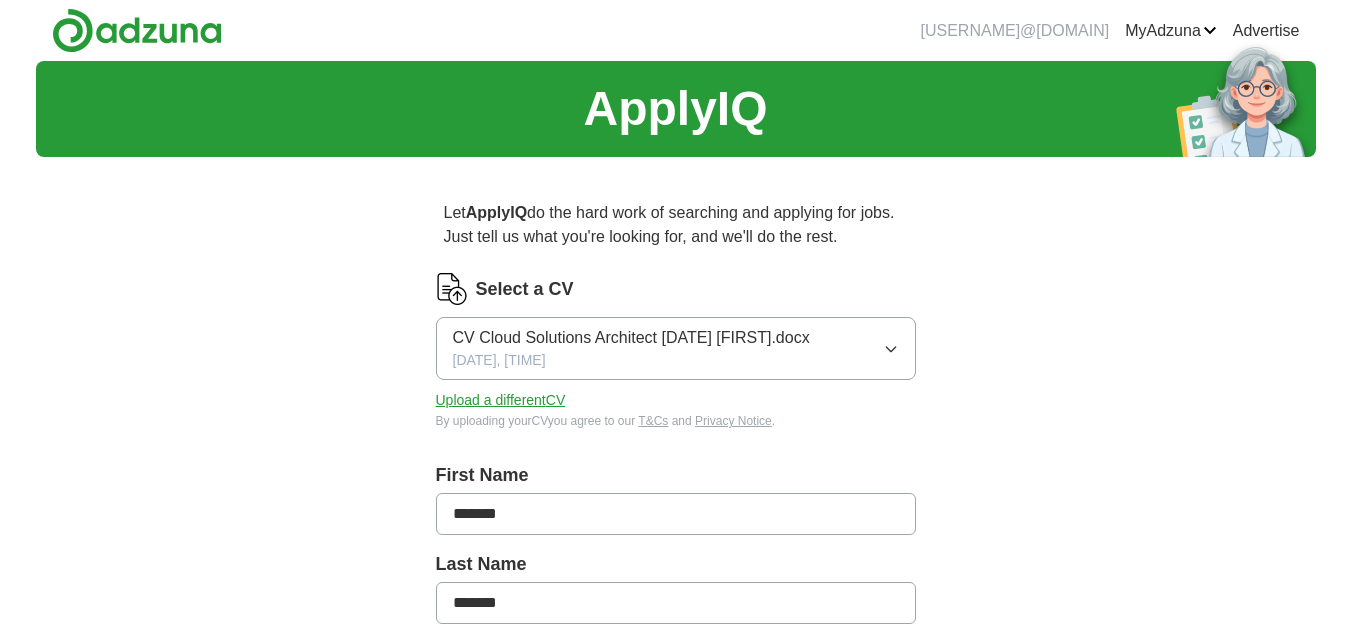 scroll, scrollTop: 0, scrollLeft: 0, axis: both 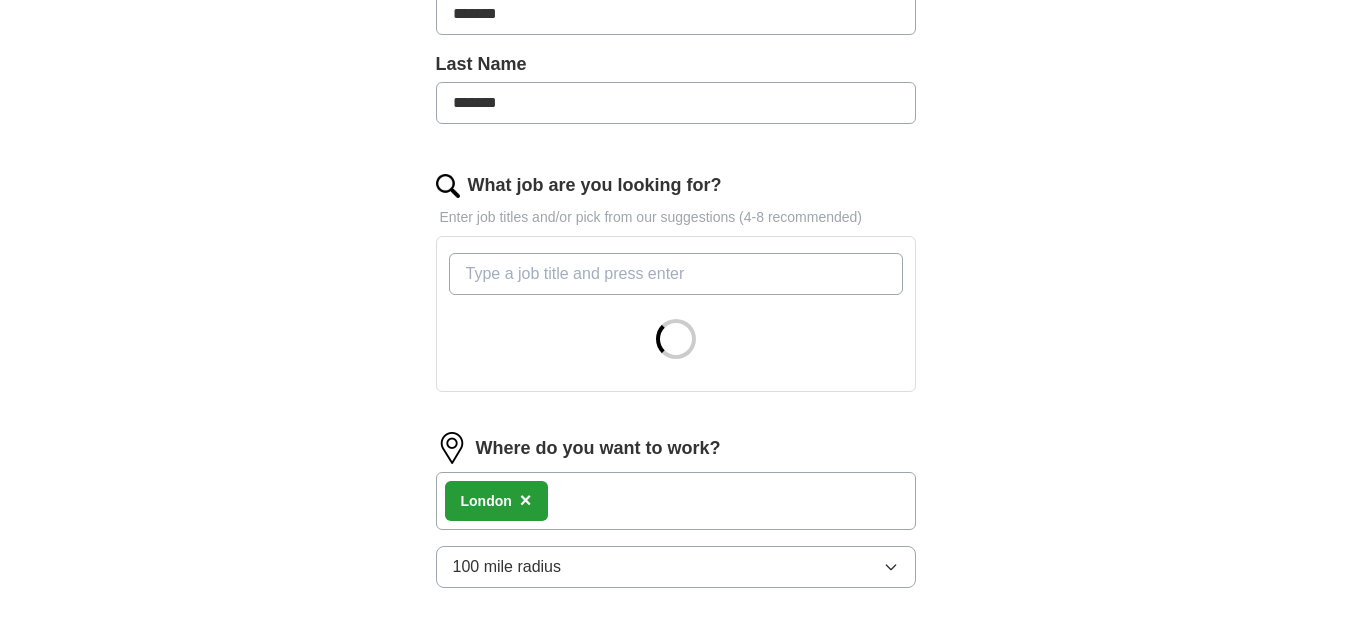 click on "What job are you looking for?" at bounding box center (676, 274) 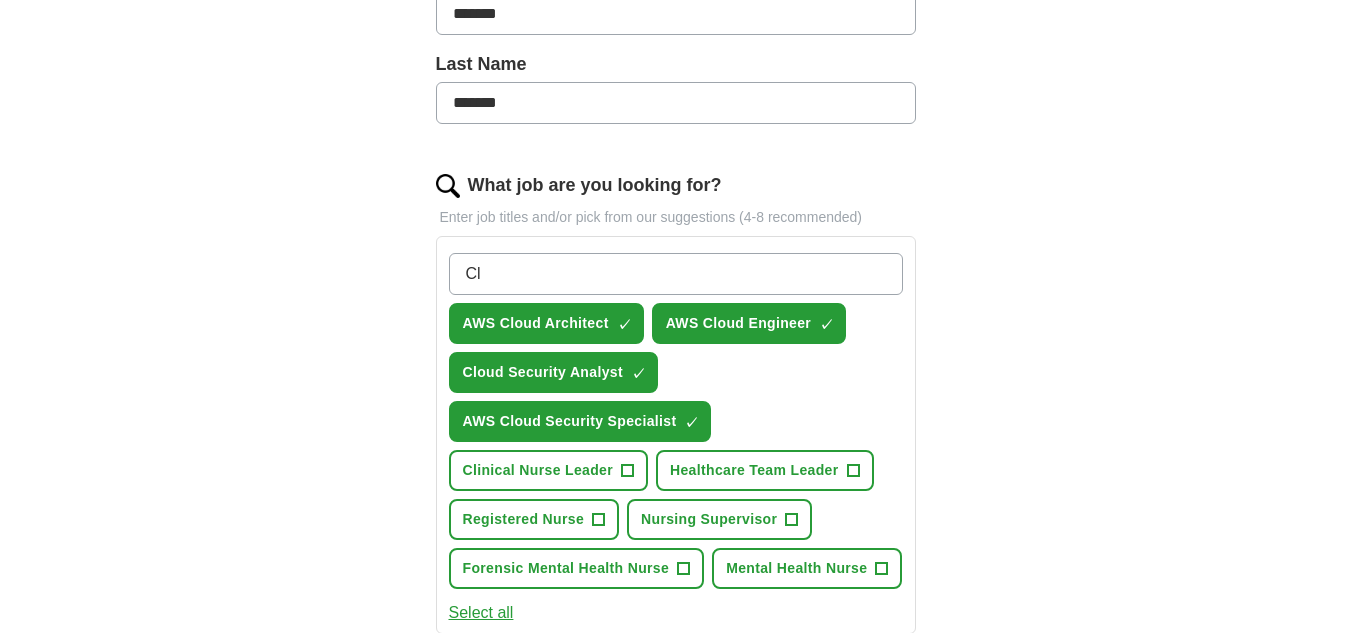 type on "C" 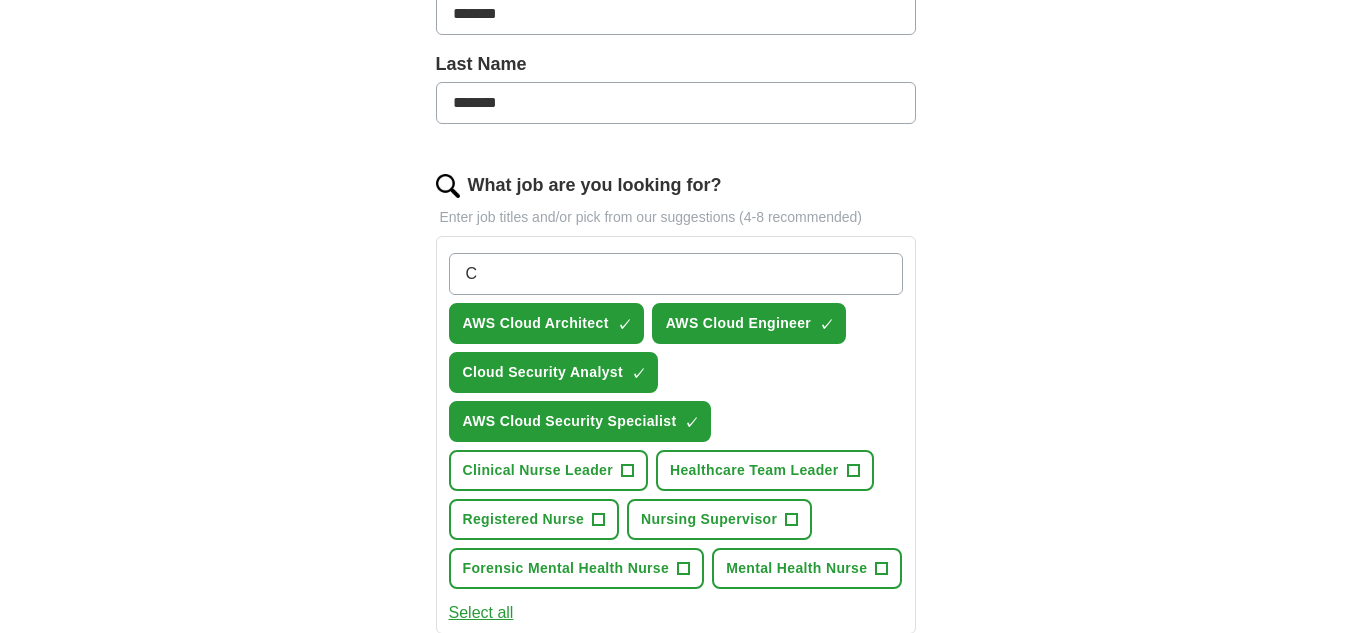 type 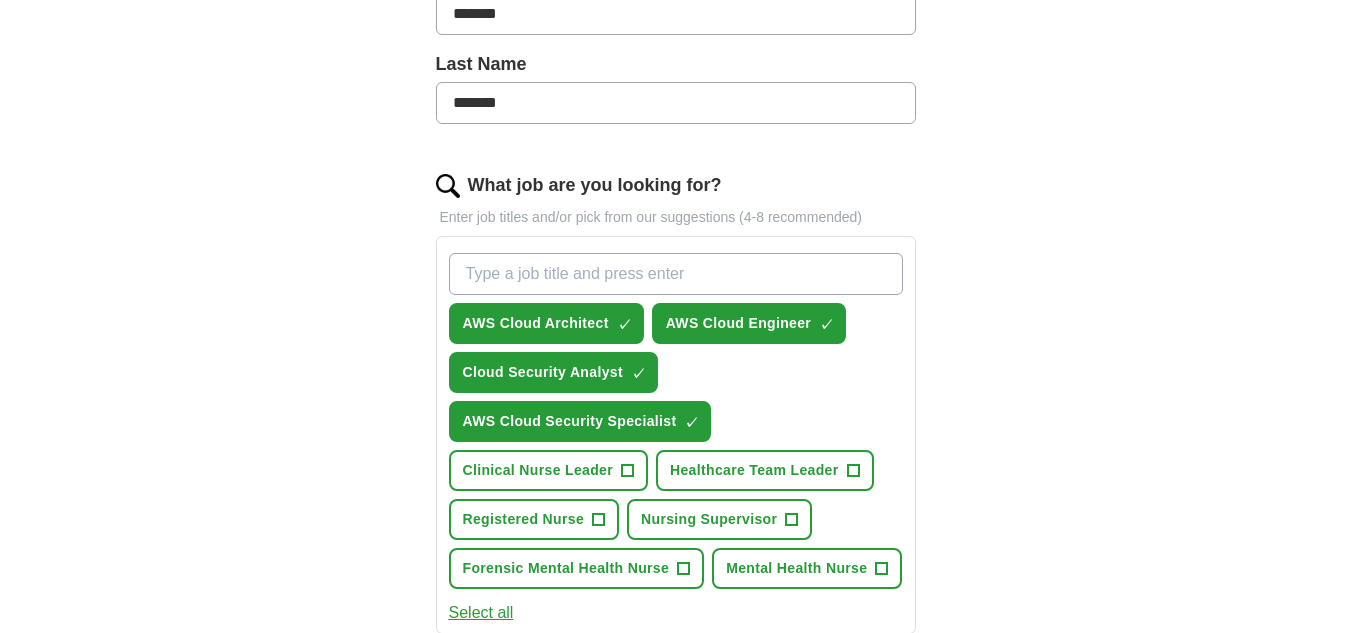 click on "ApplyIQ Let  ApplyIQ  do the hard work of searching and applying for jobs. Just tell us what you're looking for, and we'll do the rest. Select a CV CV Cloud Solutions Architect 18 July 2025 William.docx 17/07/2025, 20:36 Upload a different  CV By uploading your  CV  you agree to our   T&Cs   and   Privacy Notice . First Name ******* Last Name ******* What job are you looking for? Enter job titles and/or pick from our suggestions (4-8 recommended) AWS Cloud Architect ✓ × AWS Cloud Engineer ✓ × Cloud Security Analyst ✓ × AWS Cloud Security Specialist ✓ × Clinical Nurse Leader + Healthcare Team Leader + Registered Nurse + Nursing Supervisor + Forensic Mental Health Nurse + Mental Health Nurse + Select all Where do you want to work? London × 100 mile radius What's your minimum salary? At least  £ 40k   per year £ 20 k £ 100 k+ Update ApplyIQ settings Go to dashboard" at bounding box center [676, 391] 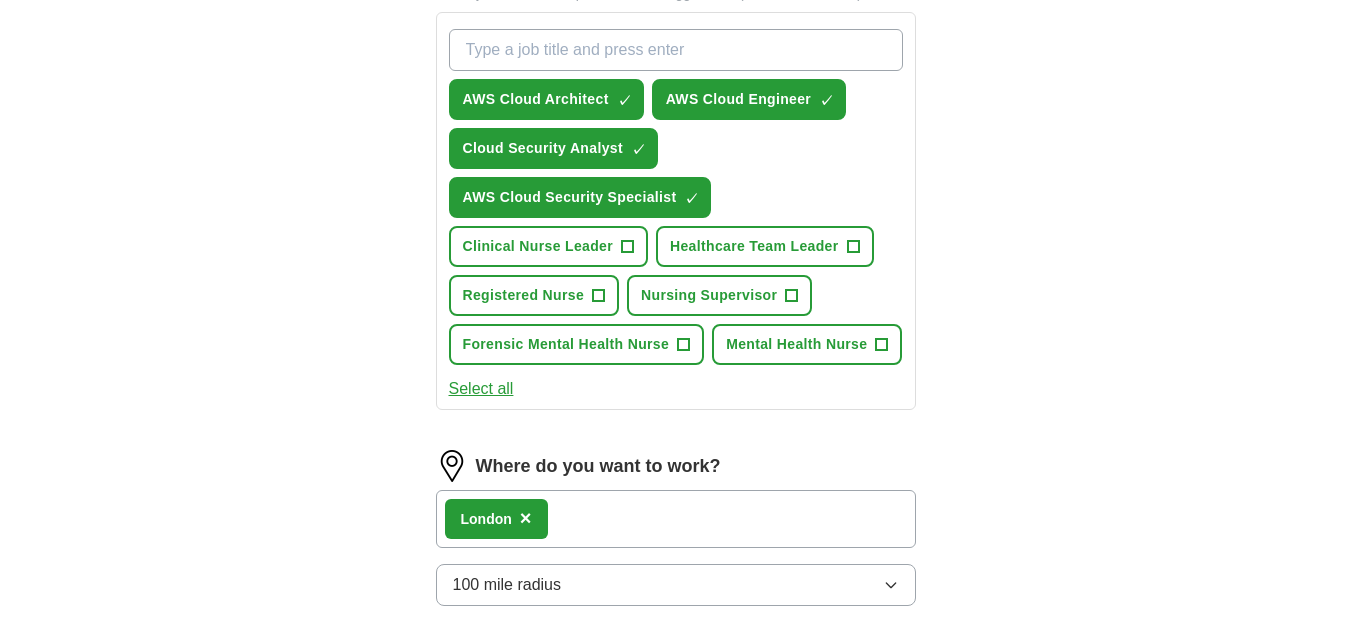 scroll, scrollTop: 800, scrollLeft: 0, axis: vertical 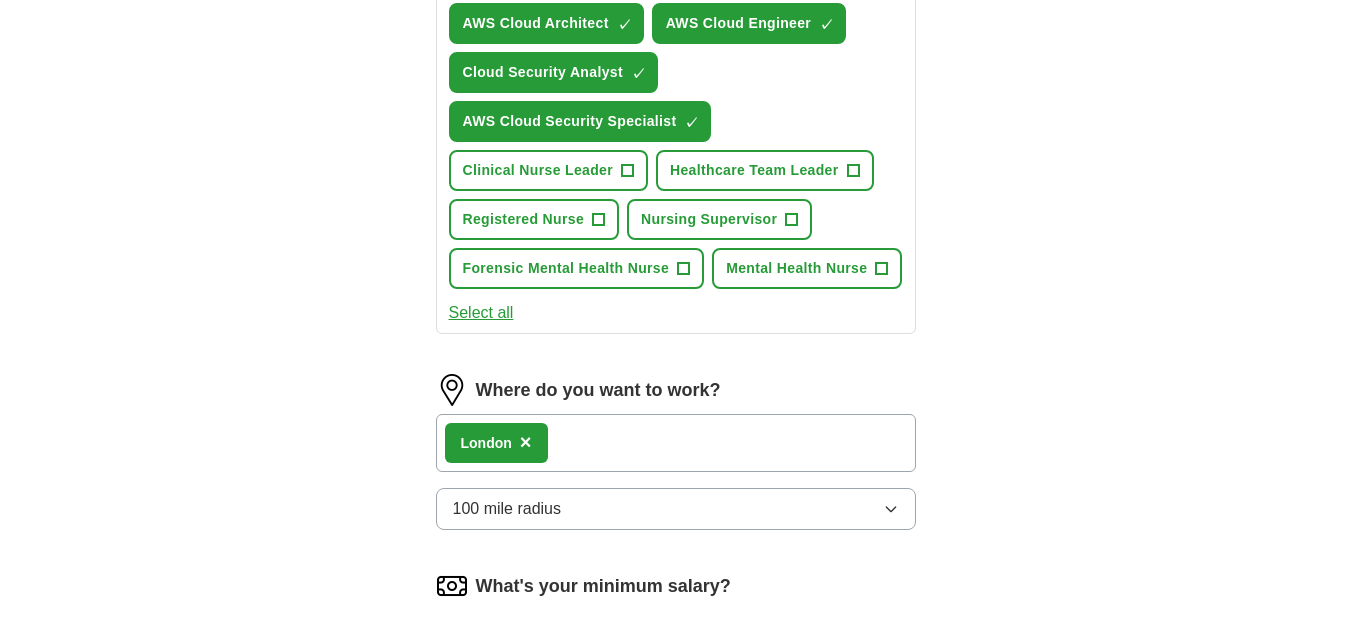 click on "London ×" at bounding box center [676, 443] 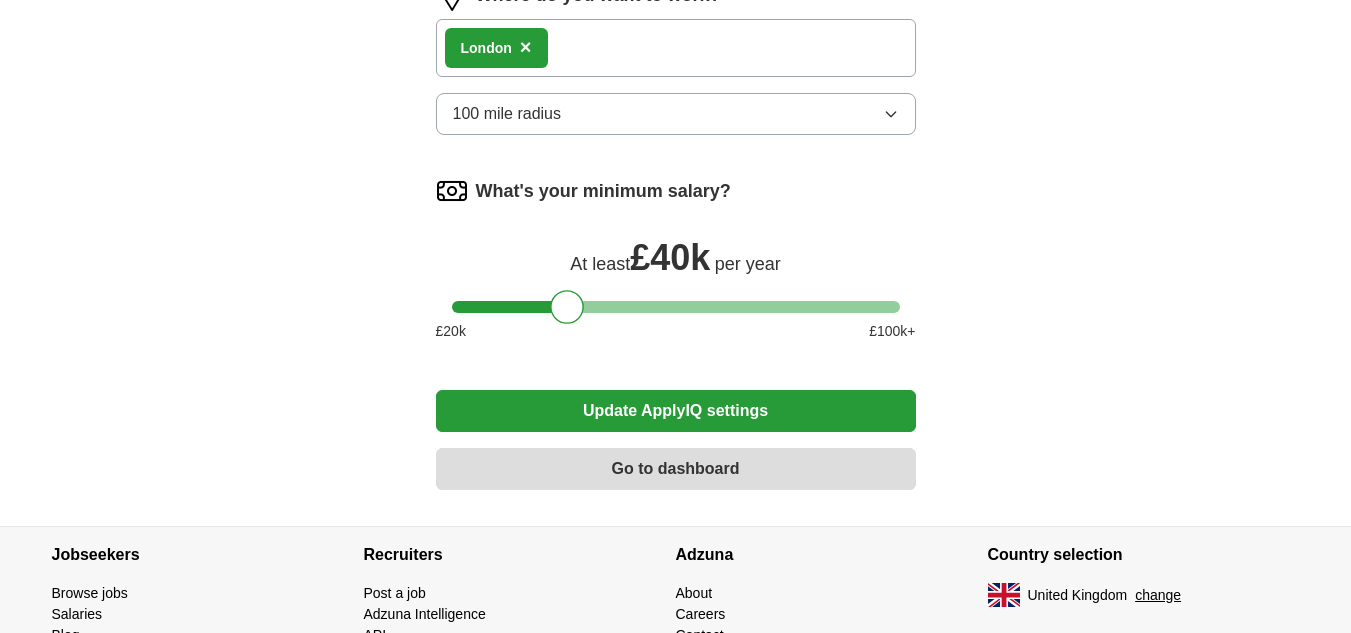 scroll, scrollTop: 1200, scrollLeft: 0, axis: vertical 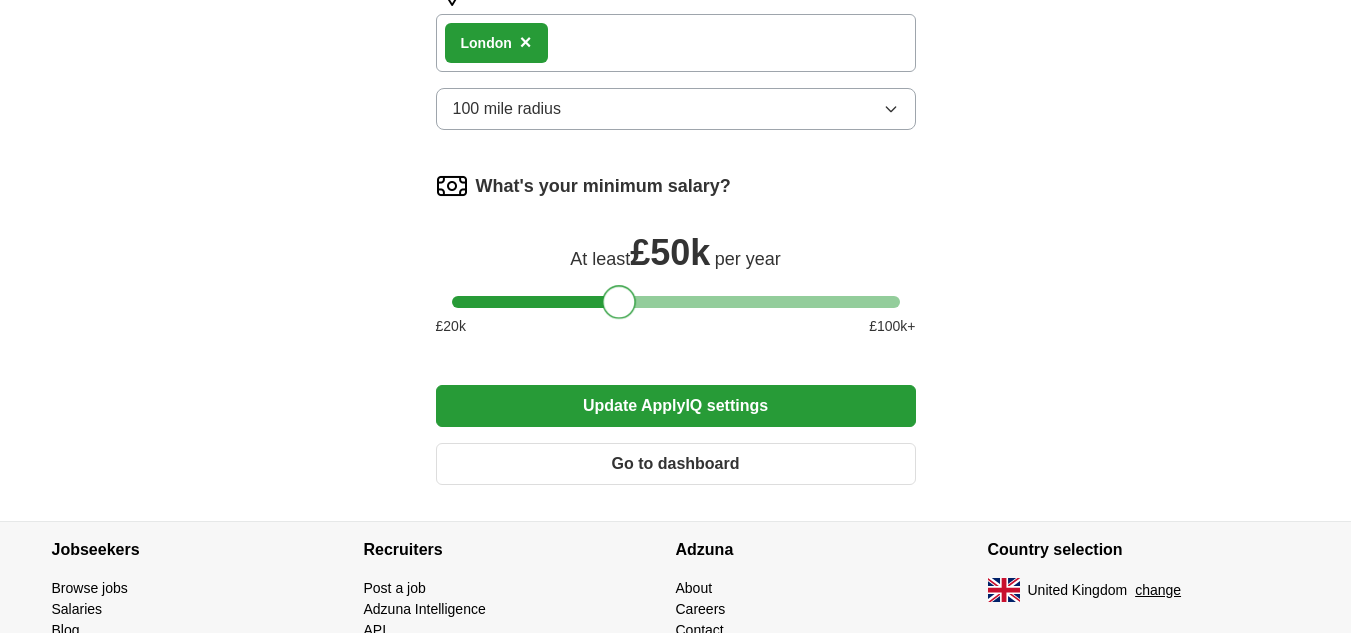 drag, startPoint x: 568, startPoint y: 306, endPoint x: 619, endPoint y: 305, distance: 51.009804 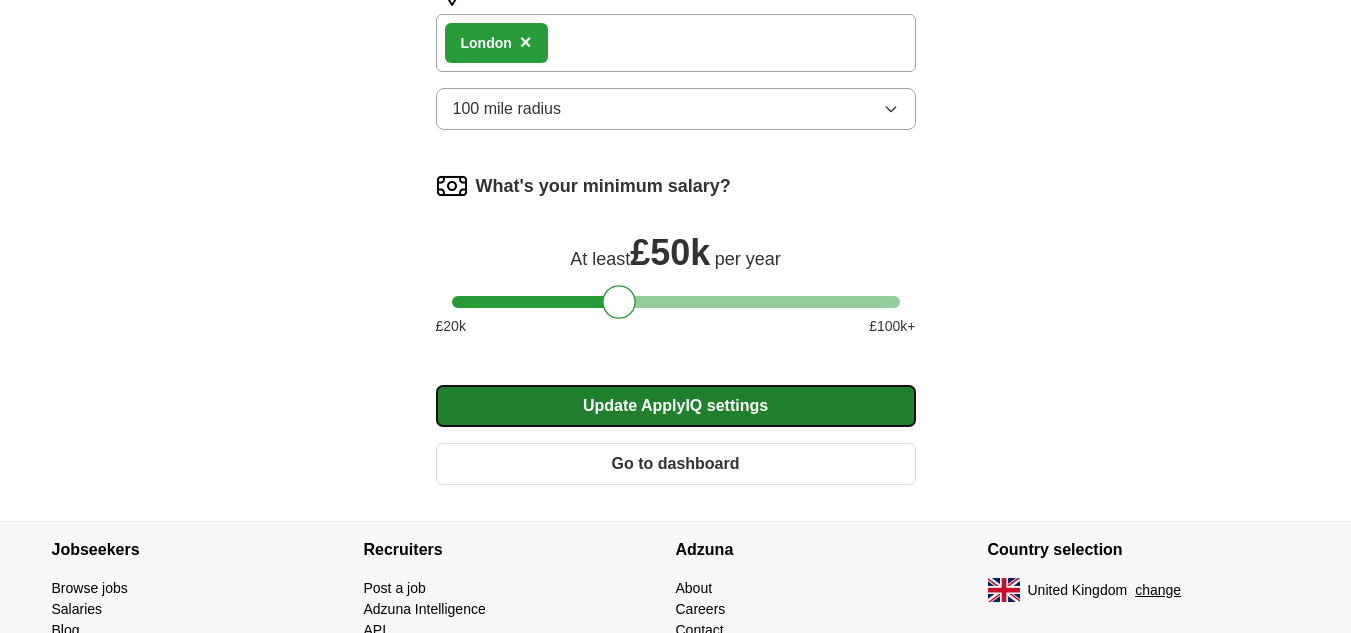 click on "Update ApplyIQ settings" at bounding box center [676, 406] 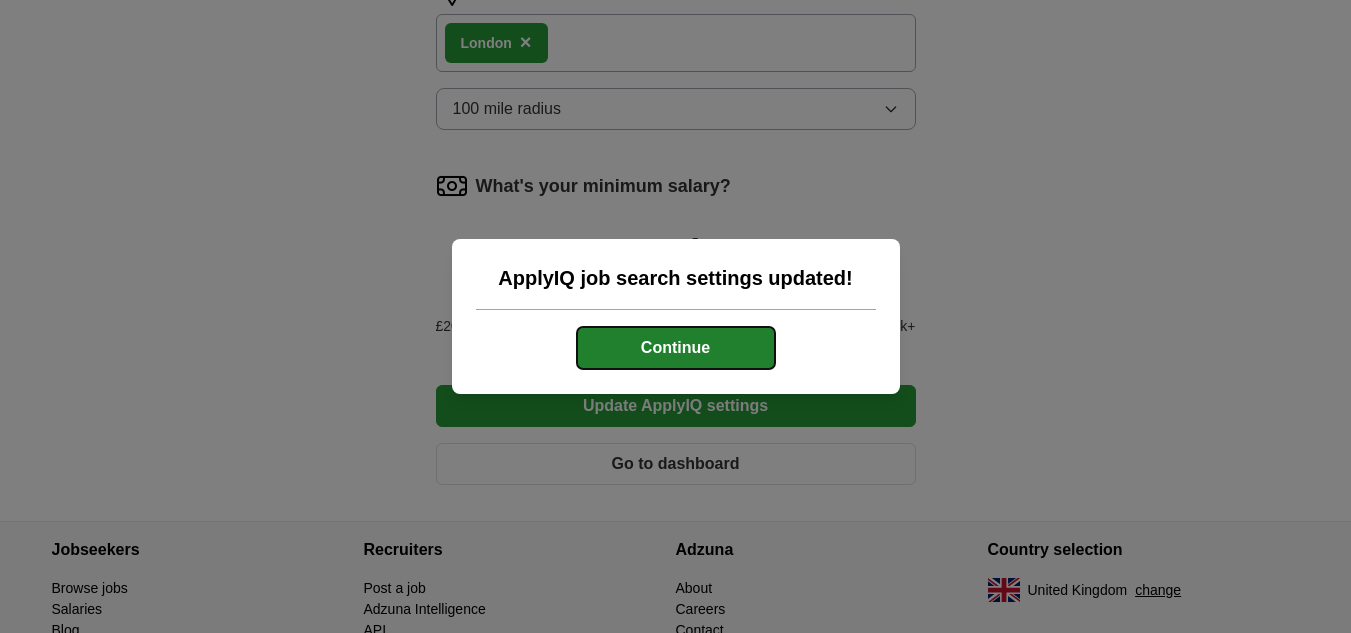 click on "Continue" at bounding box center (676, 348) 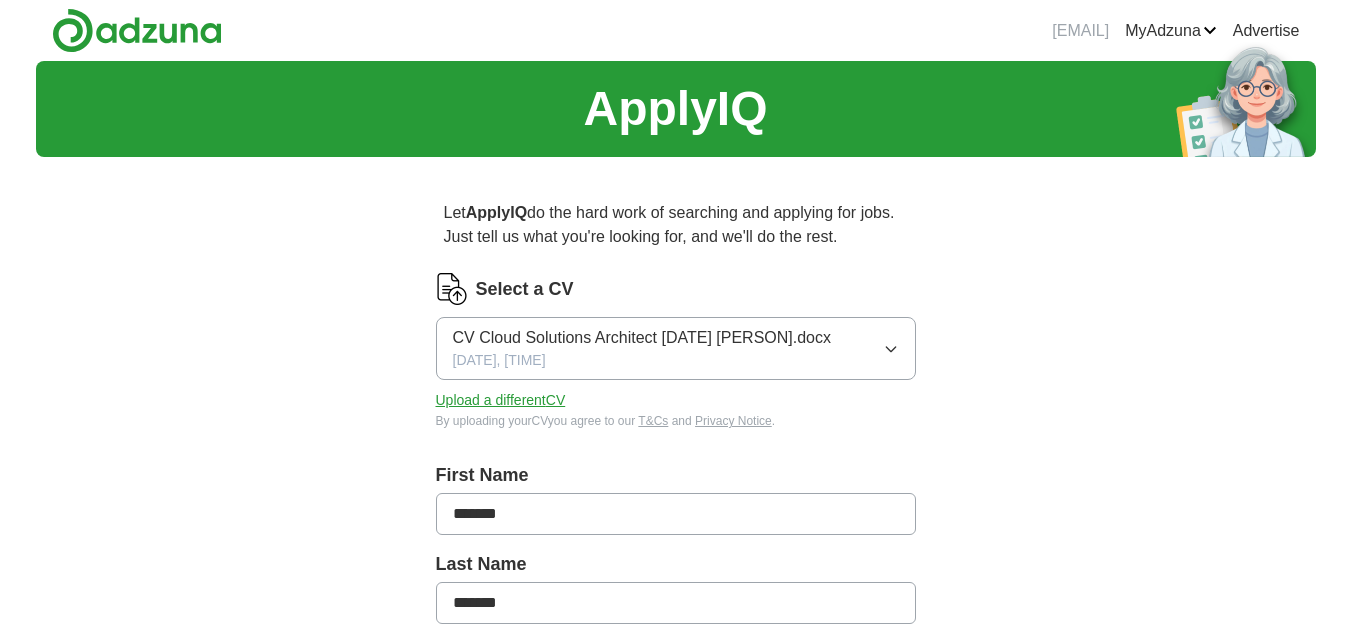 scroll, scrollTop: 0, scrollLeft: 0, axis: both 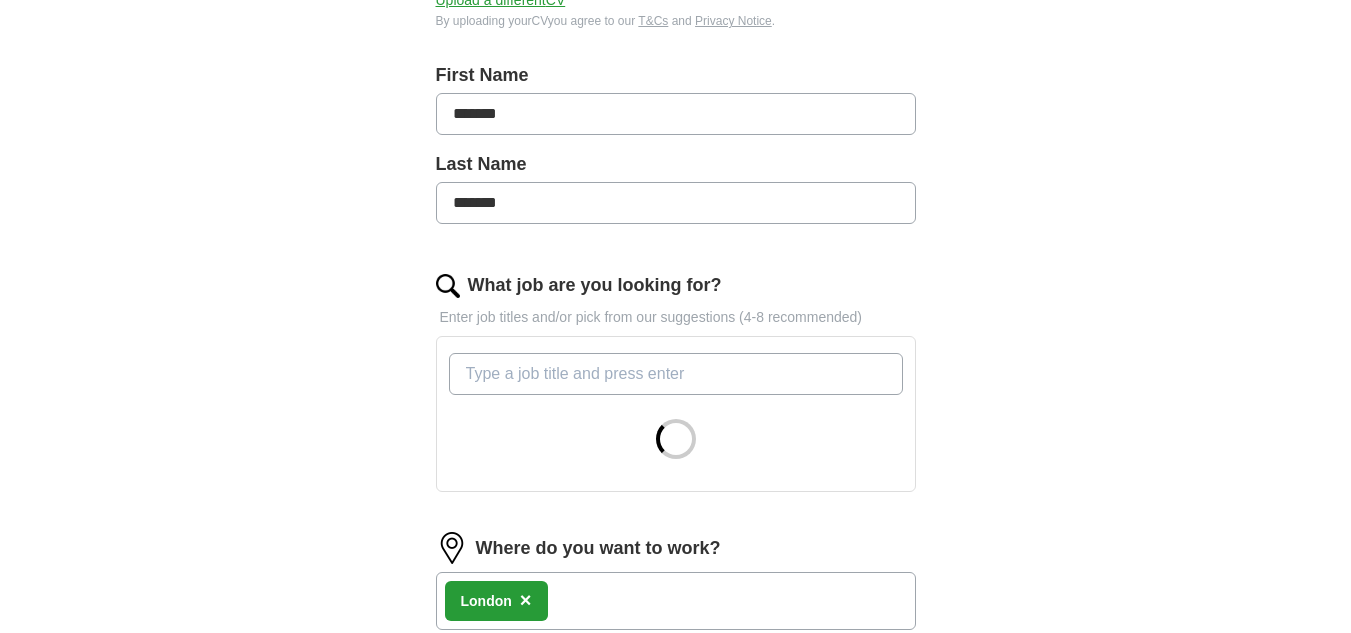 click on "What job are you looking for?" at bounding box center (676, 374) 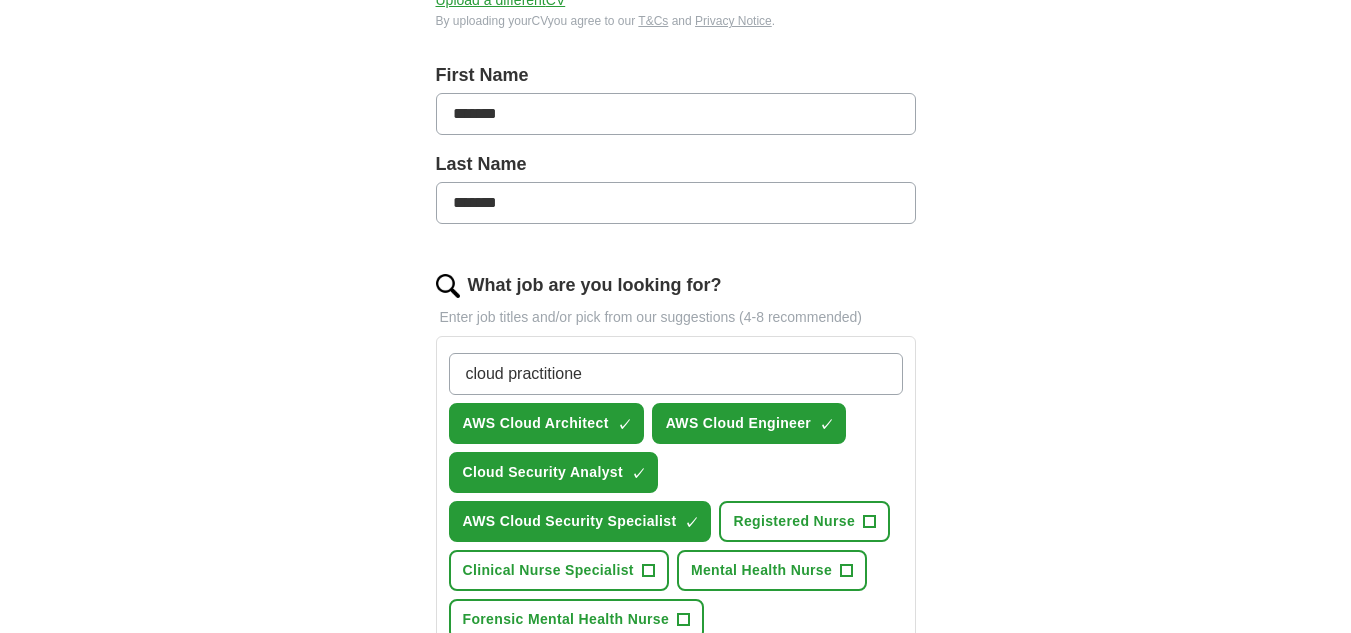 type on "cloud practitioner" 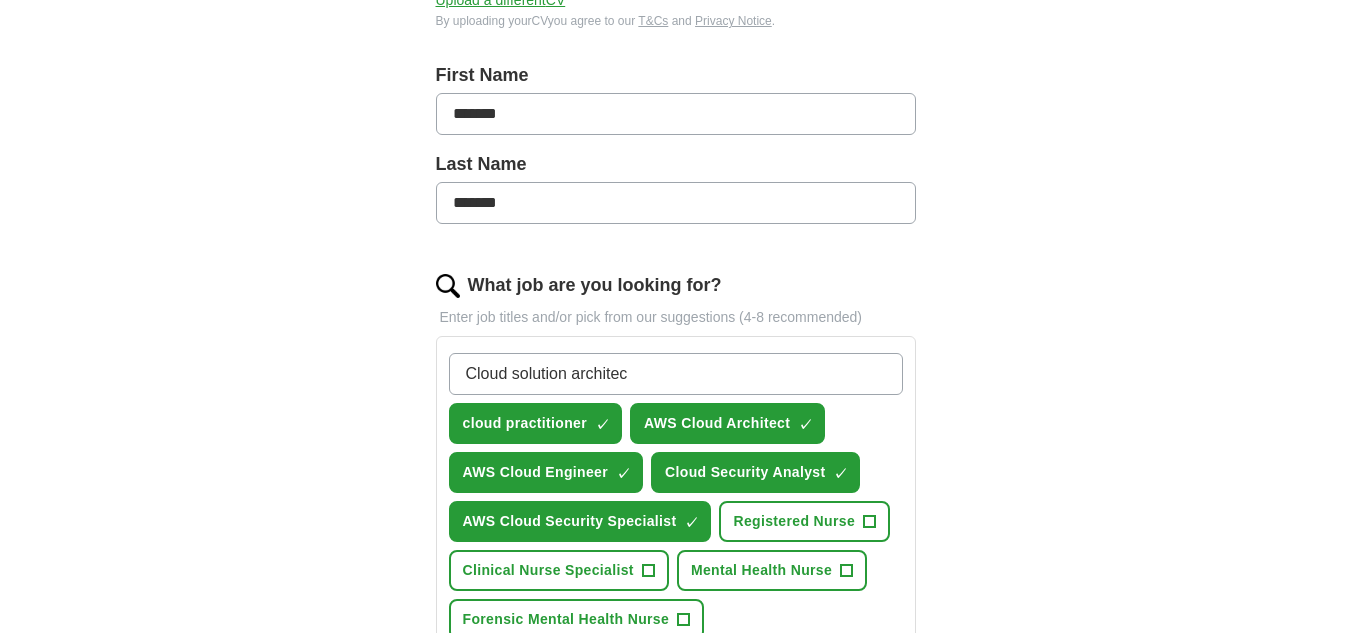 type on "Cloud solution architect" 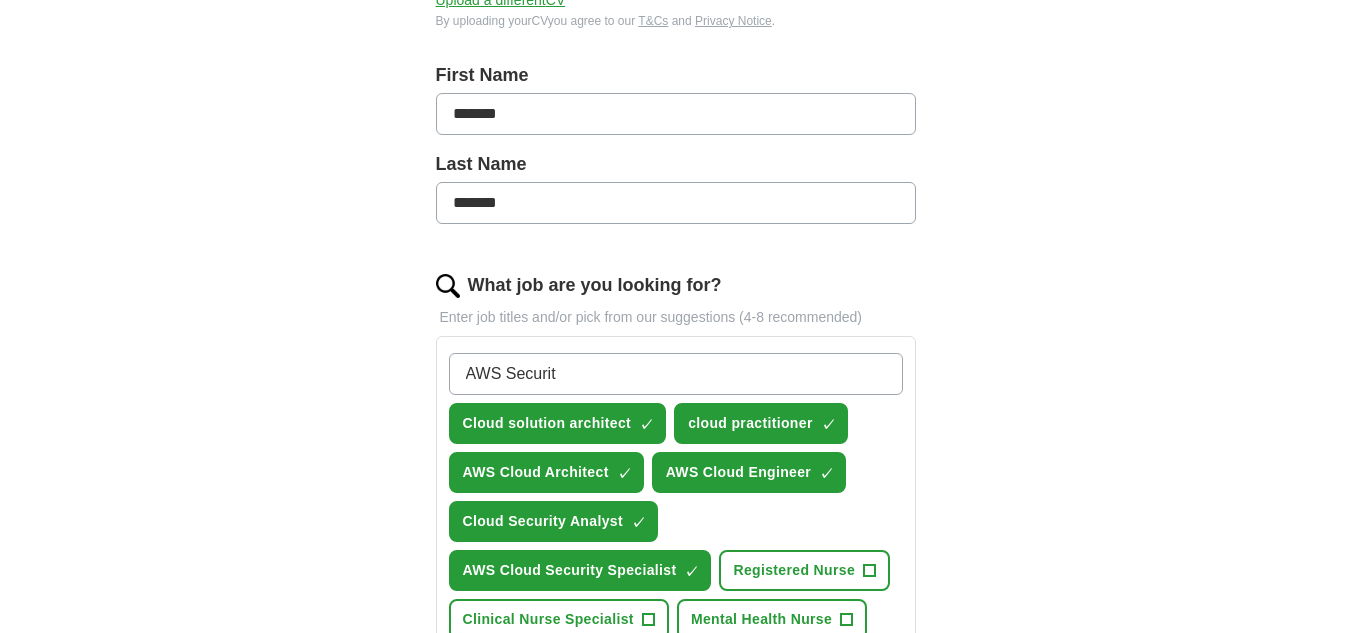 type on "AWS Security" 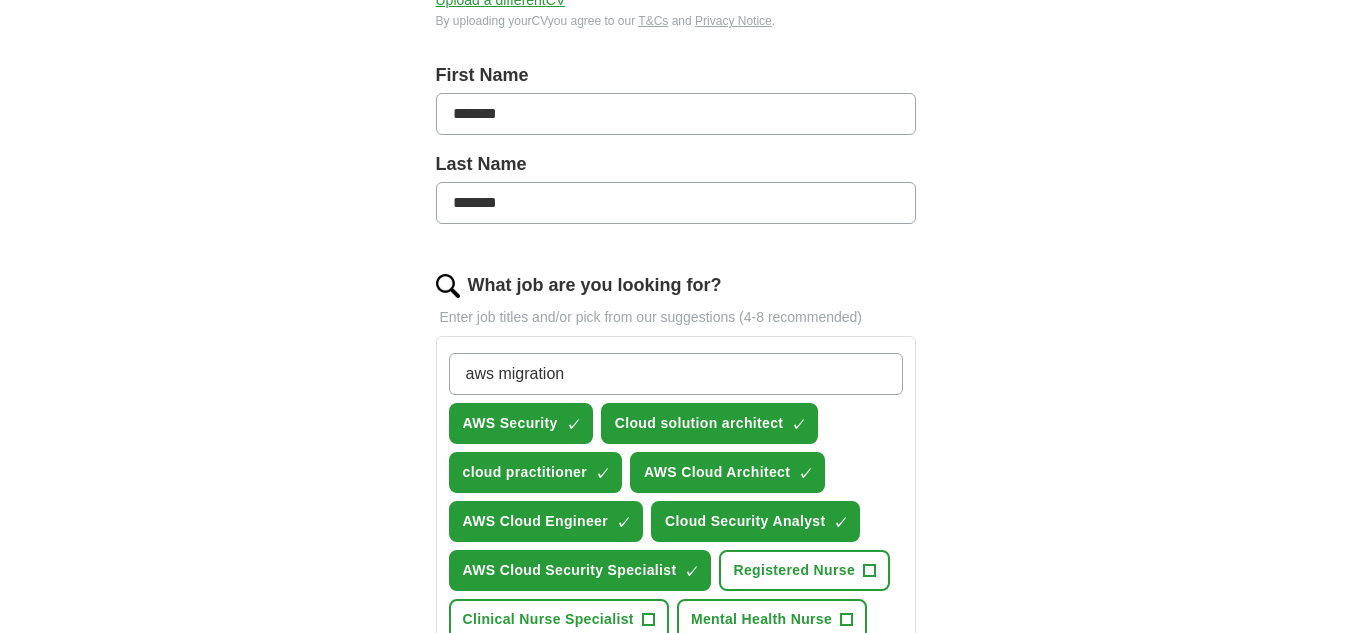 type on "aws migration" 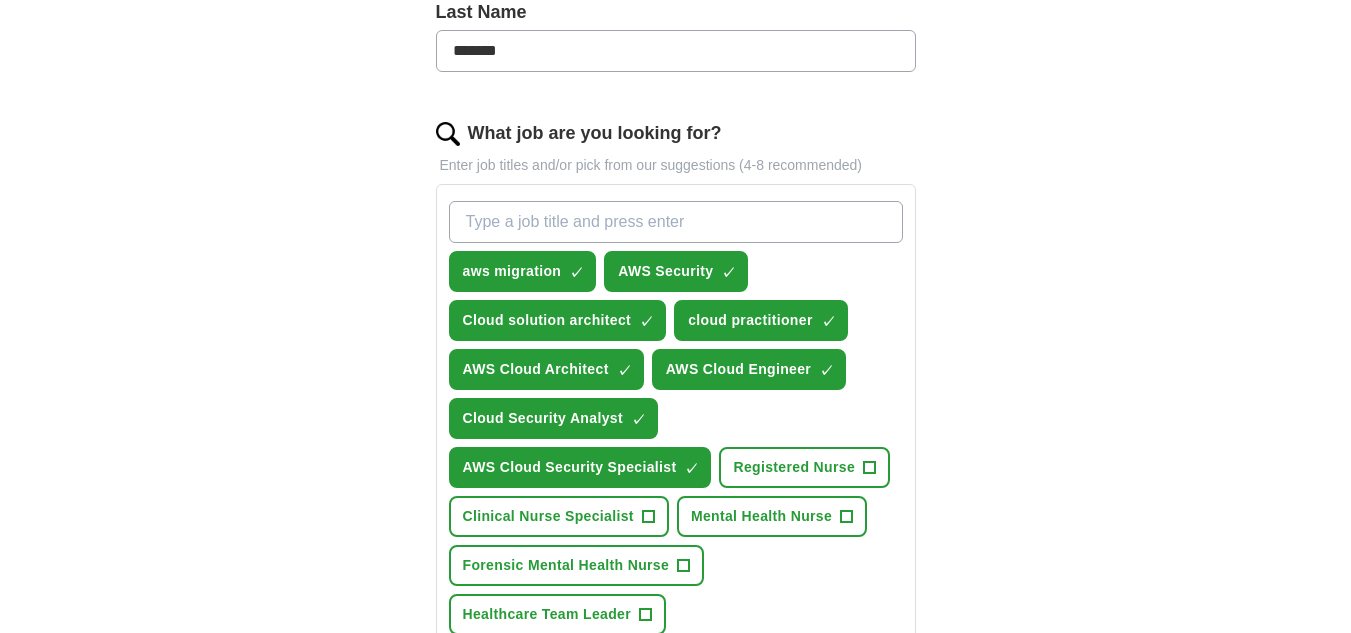 scroll, scrollTop: 600, scrollLeft: 0, axis: vertical 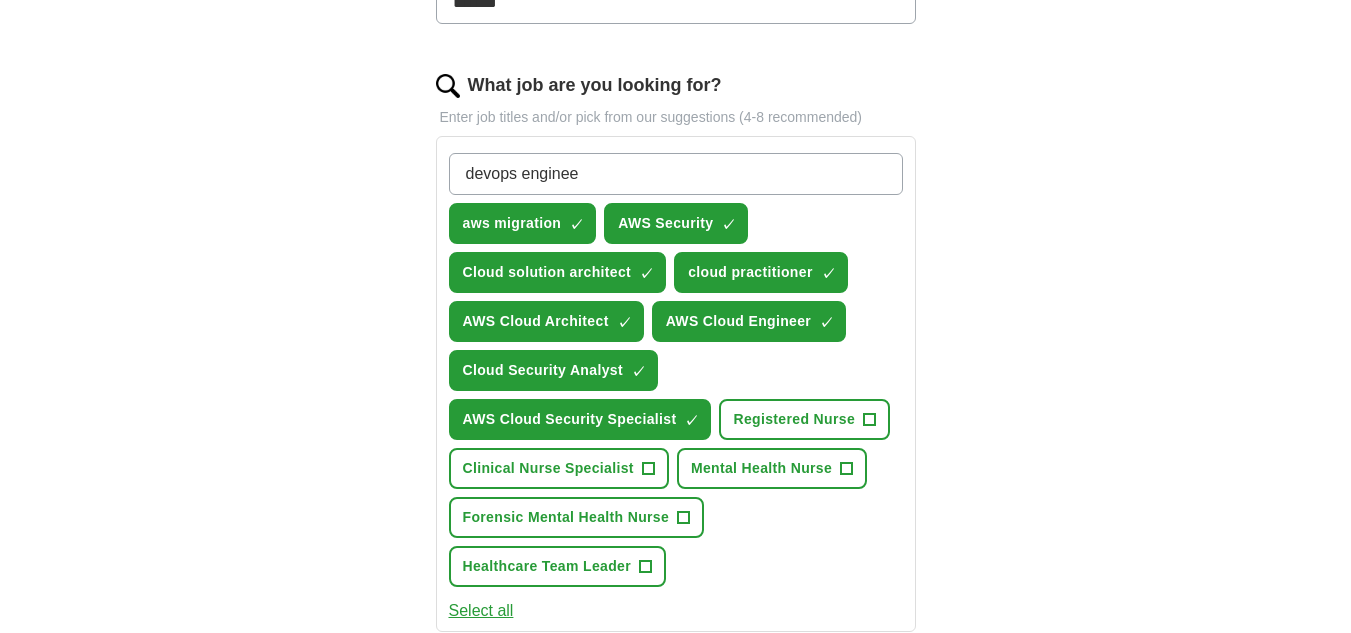 type on "devops engineer" 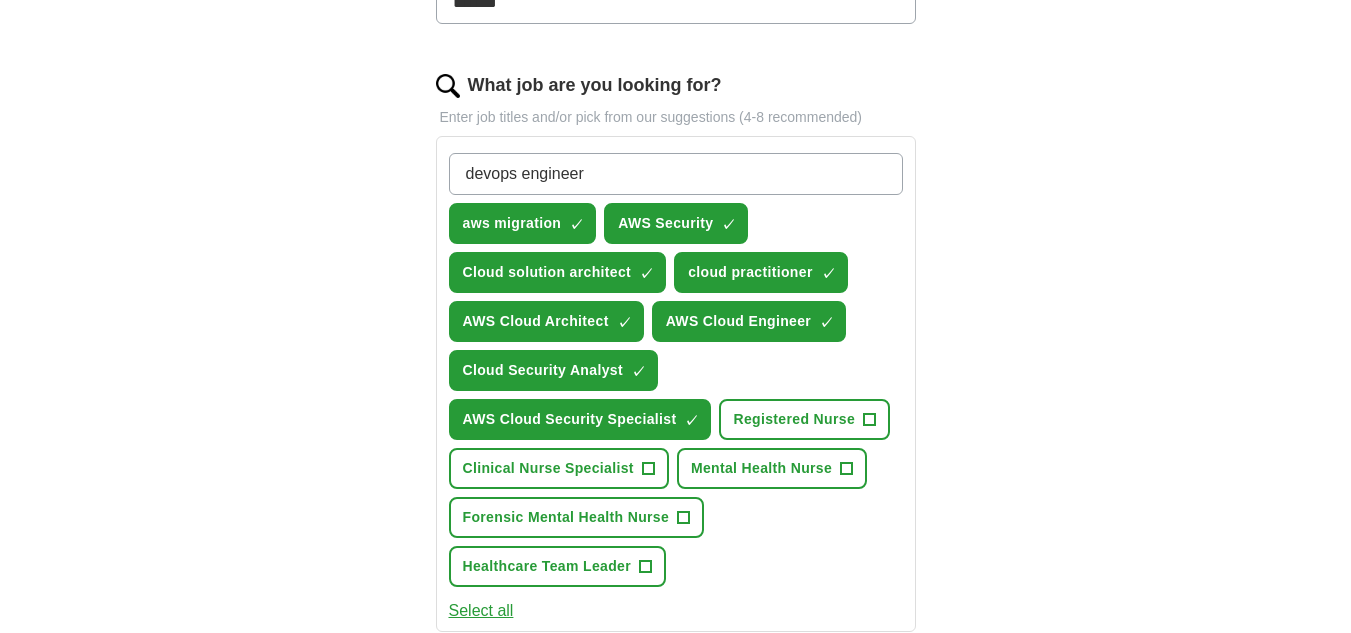 type 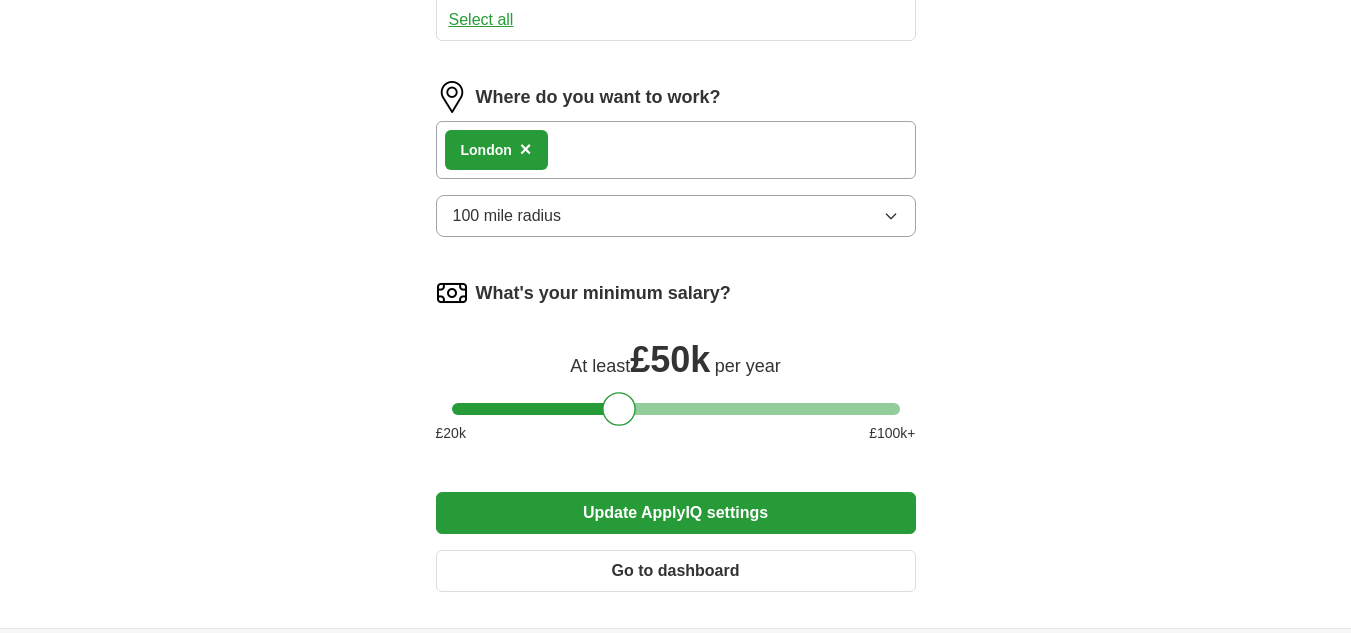 scroll, scrollTop: 1200, scrollLeft: 0, axis: vertical 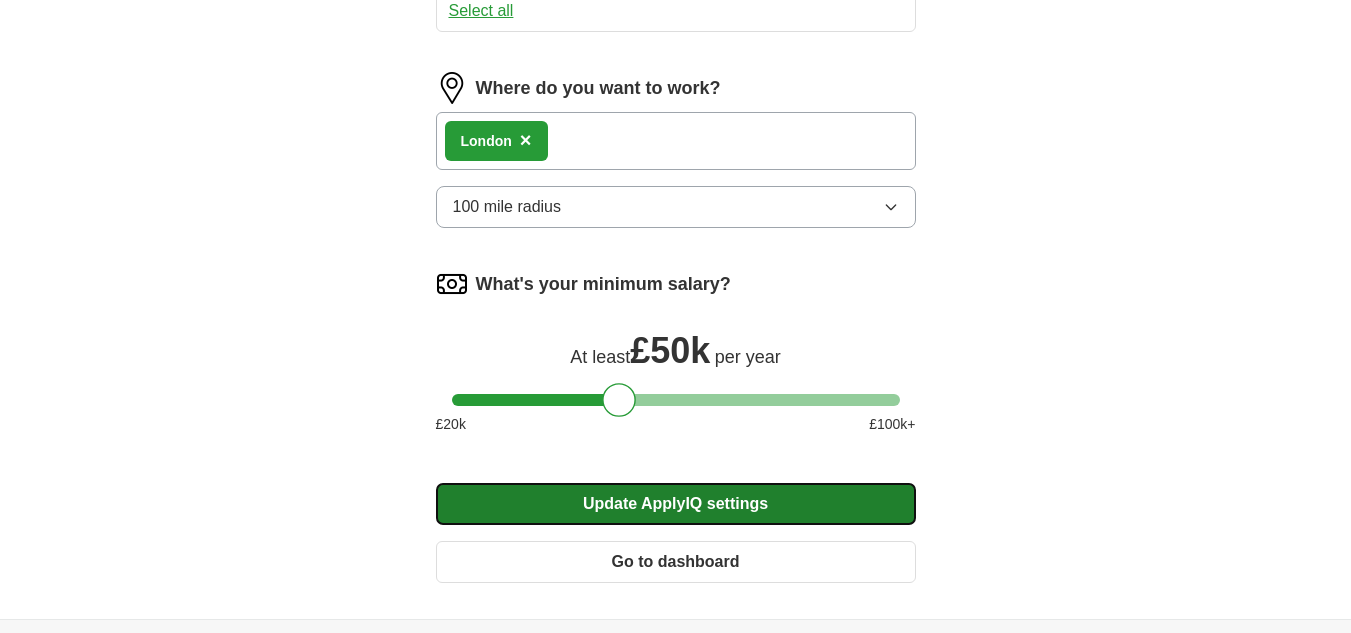 click on "Update ApplyIQ settings" at bounding box center (676, 504) 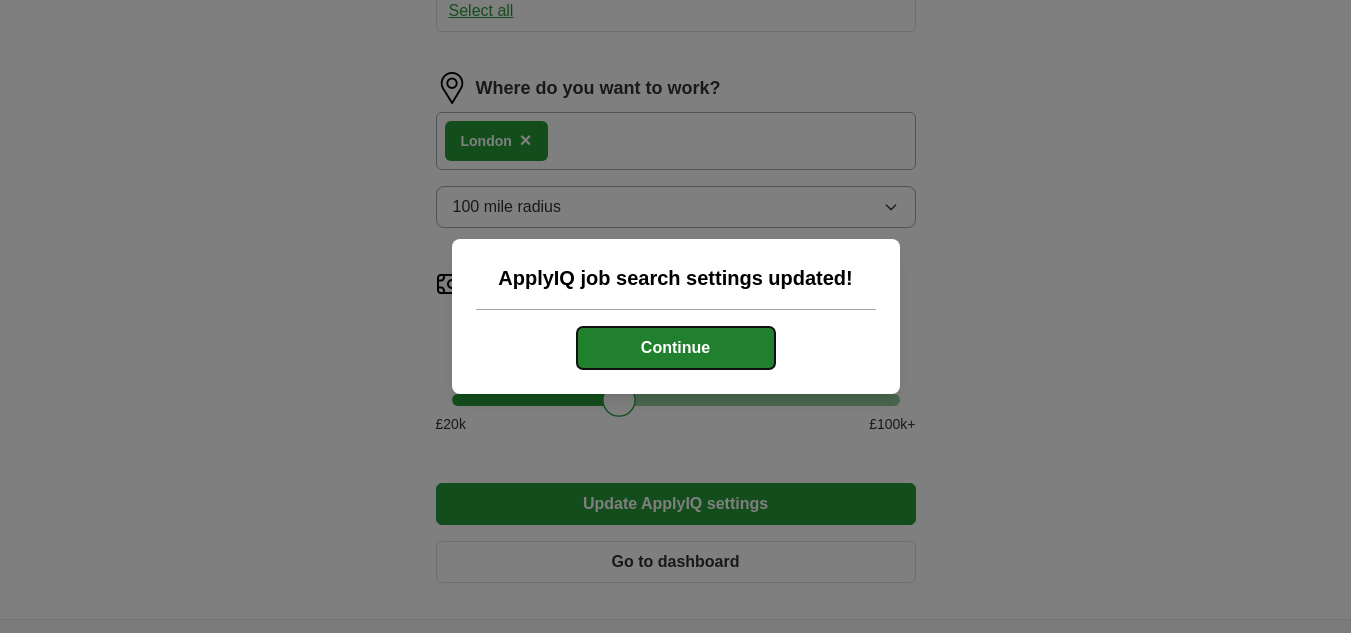 click on "Continue" at bounding box center (676, 348) 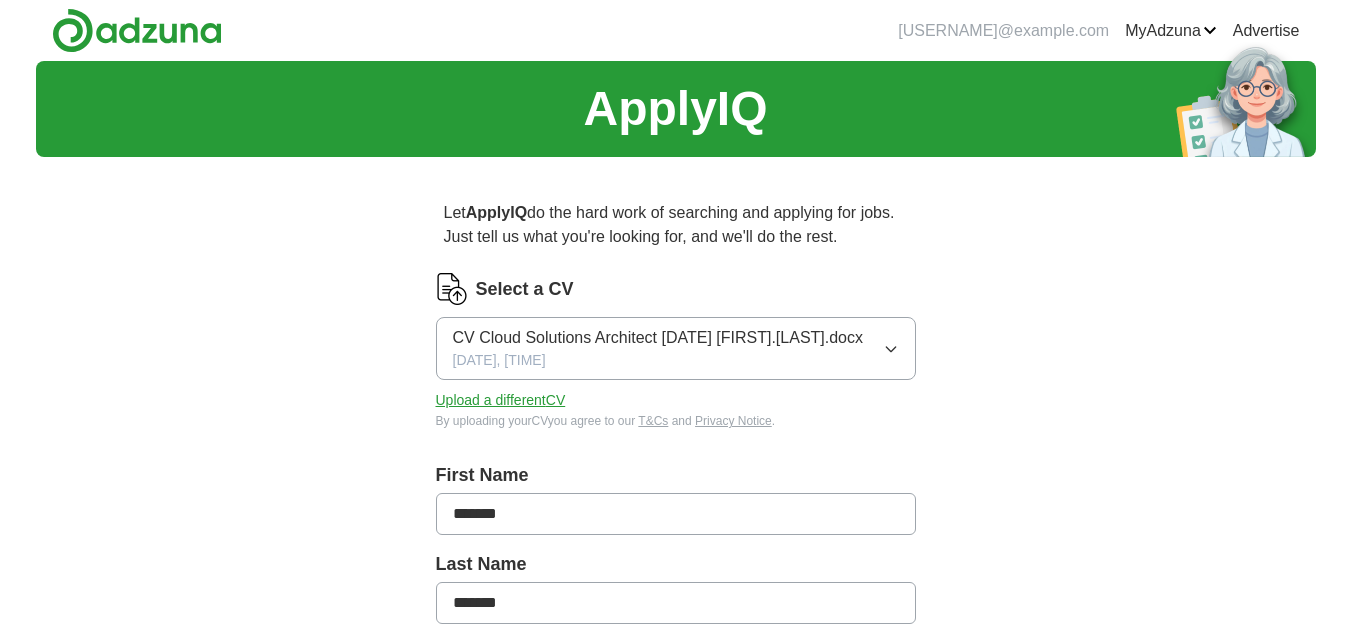 scroll, scrollTop: 1099, scrollLeft: 0, axis: vertical 